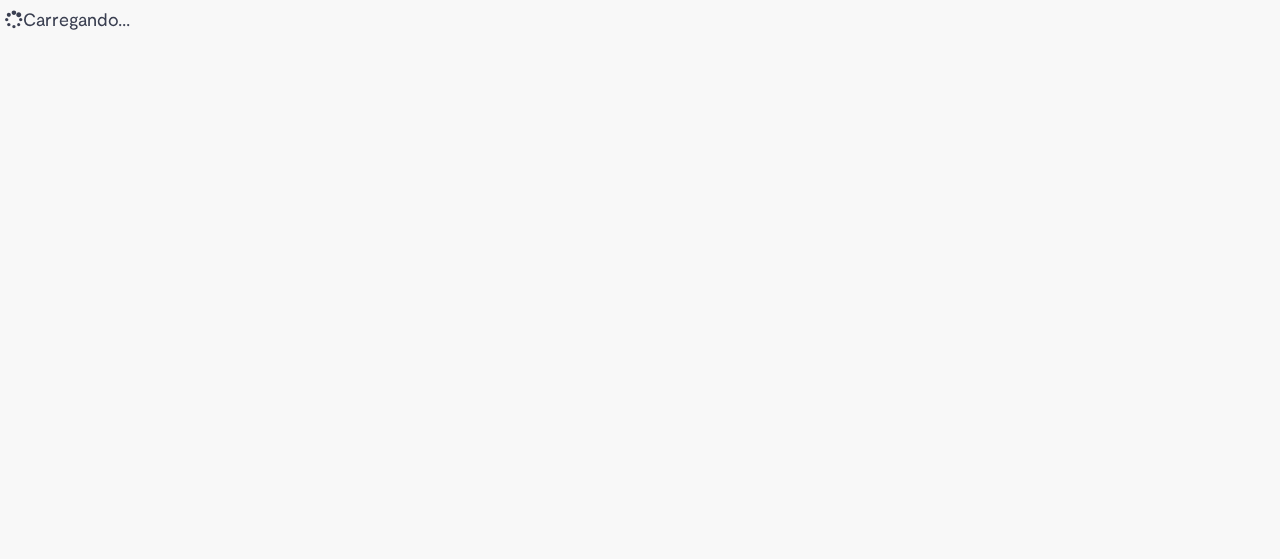 scroll, scrollTop: 0, scrollLeft: 0, axis: both 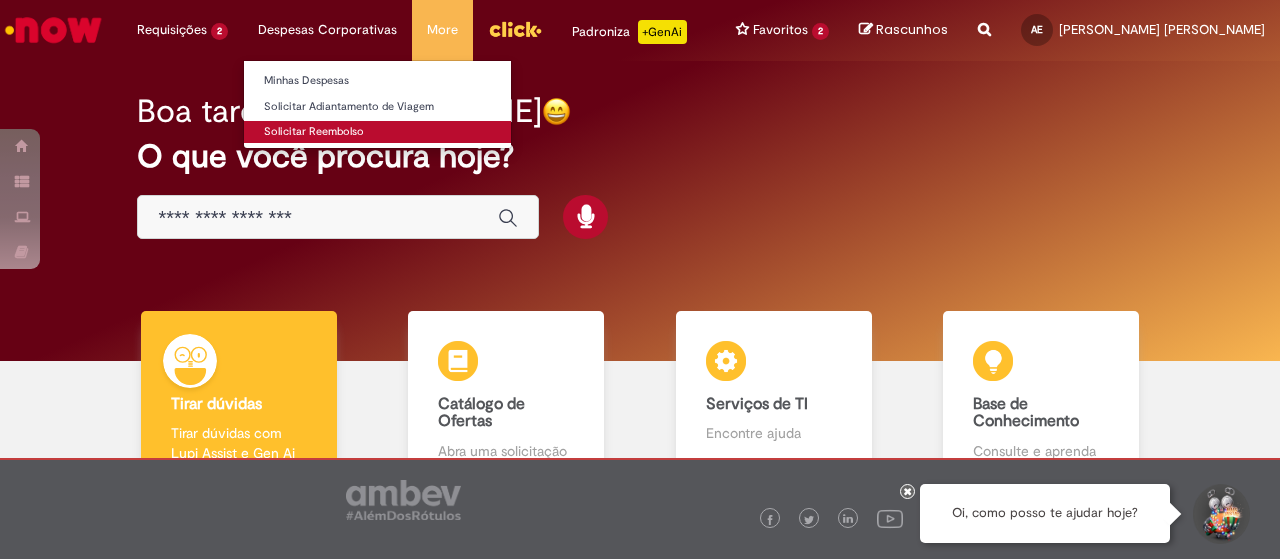 click on "Solicitar Reembolso" at bounding box center [377, 132] 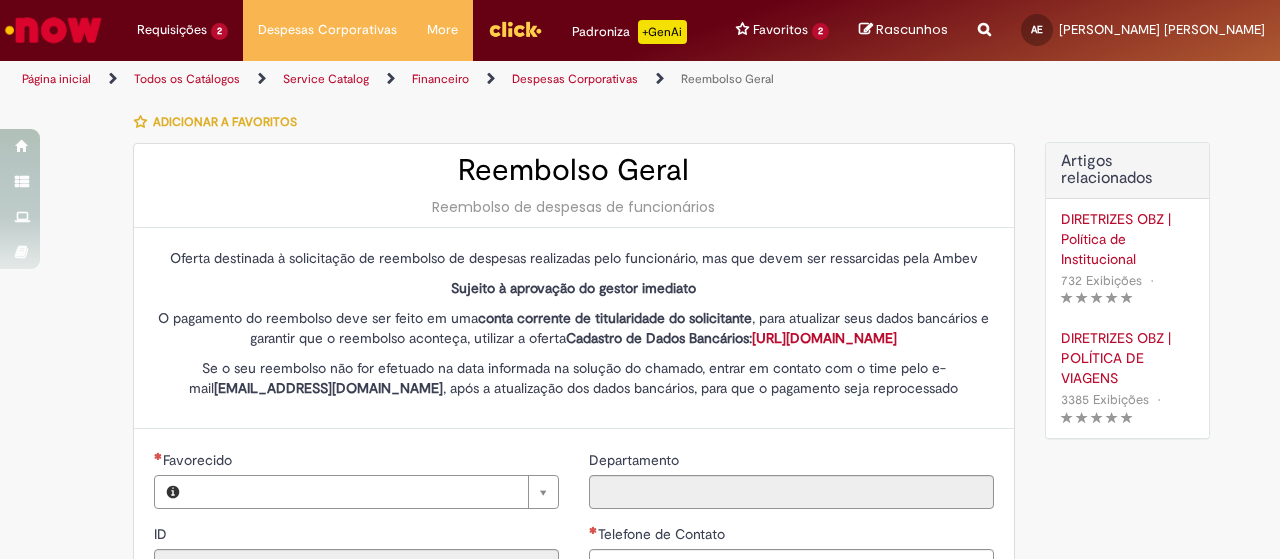 type on "********" 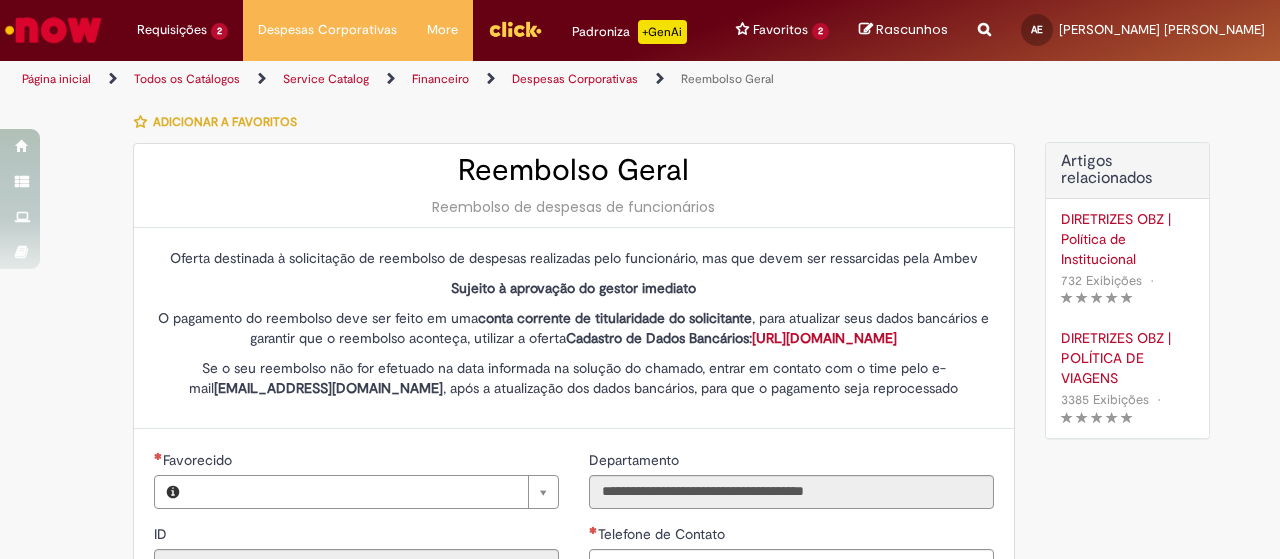 type on "**********" 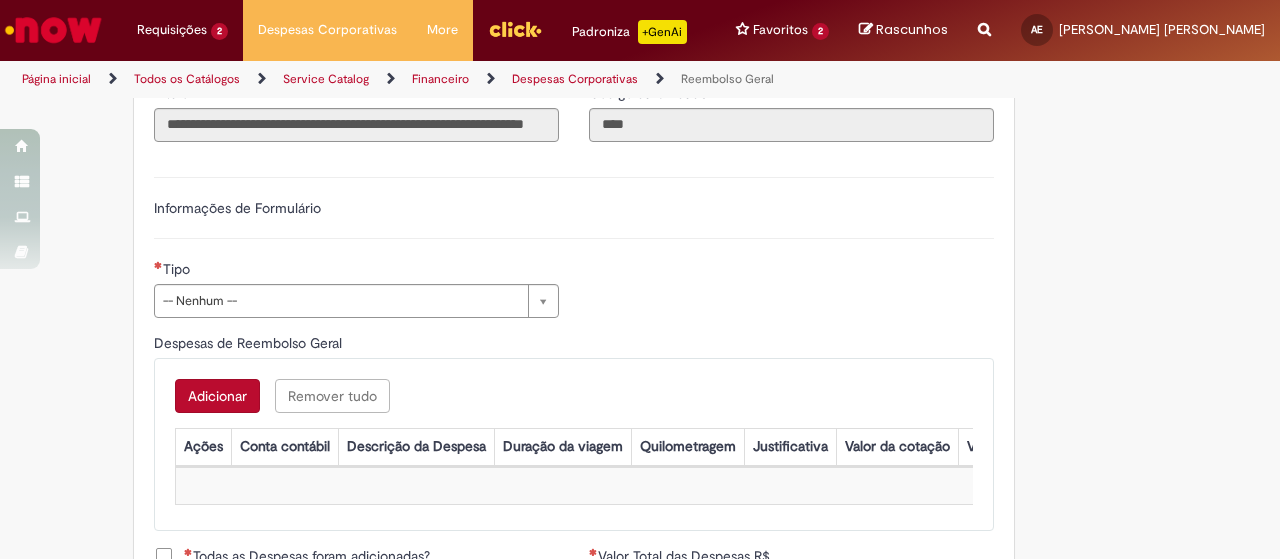 scroll, scrollTop: 590, scrollLeft: 0, axis: vertical 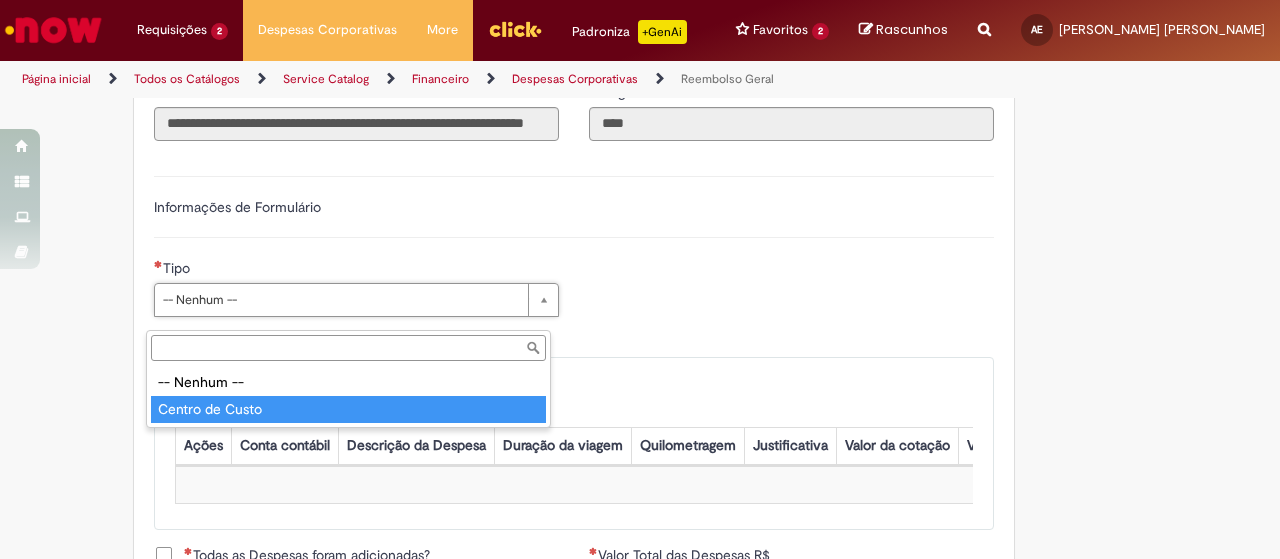 type on "**********" 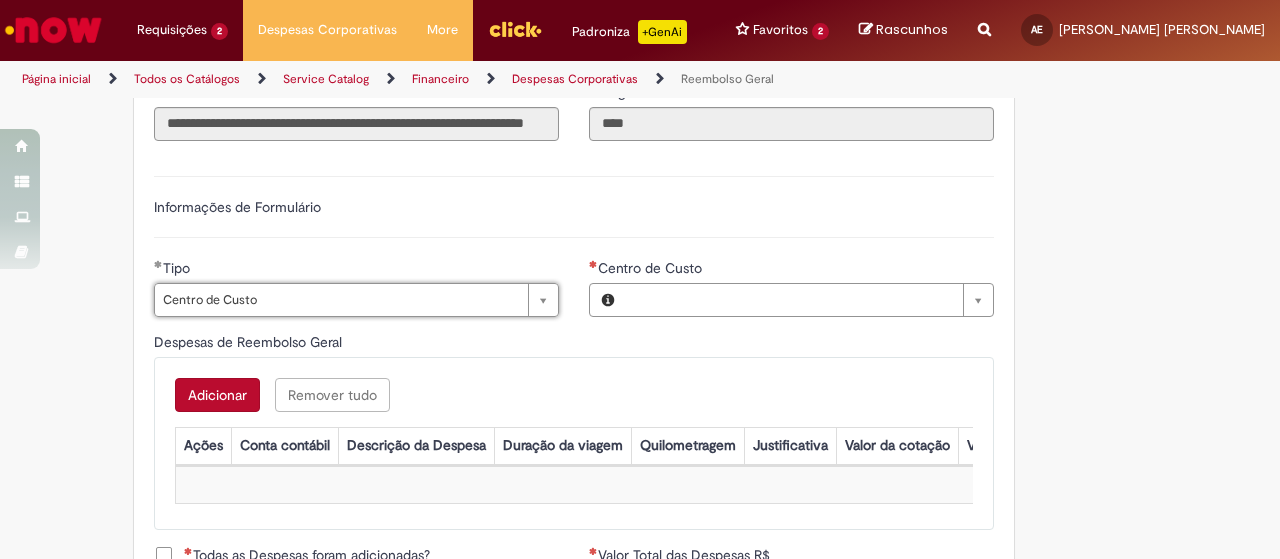 type on "**********" 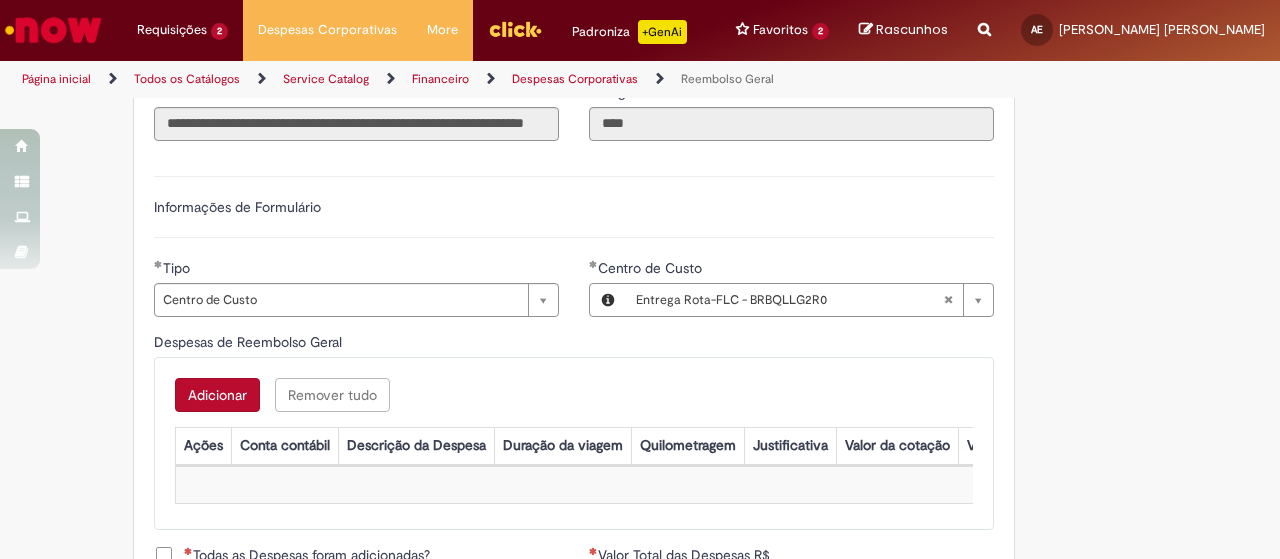 click on "**********" at bounding box center [574, 207] 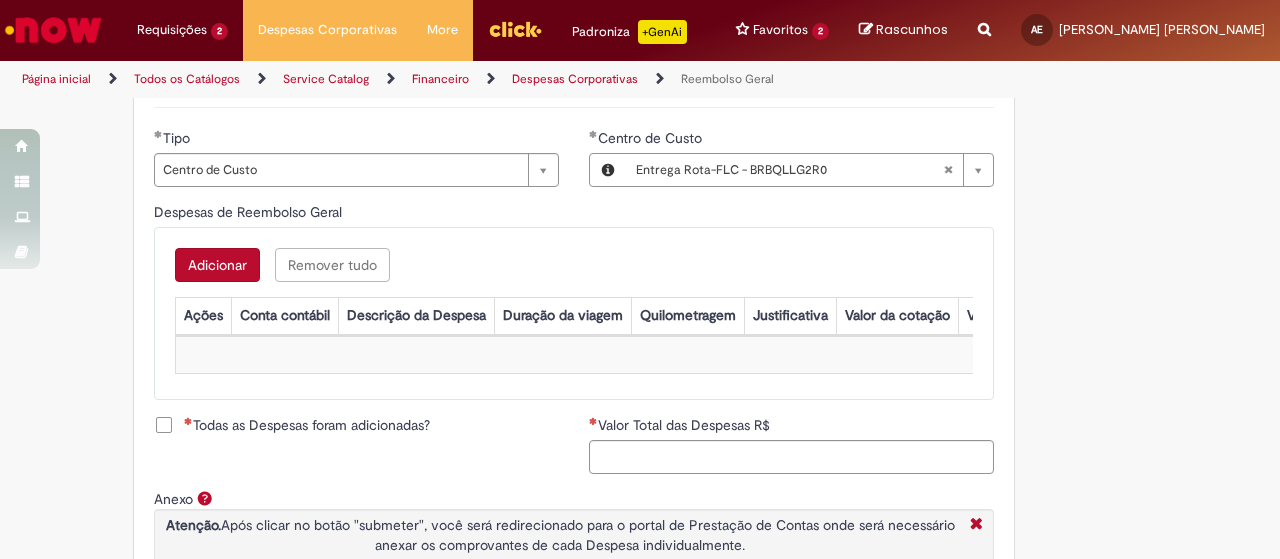 scroll, scrollTop: 726, scrollLeft: 0, axis: vertical 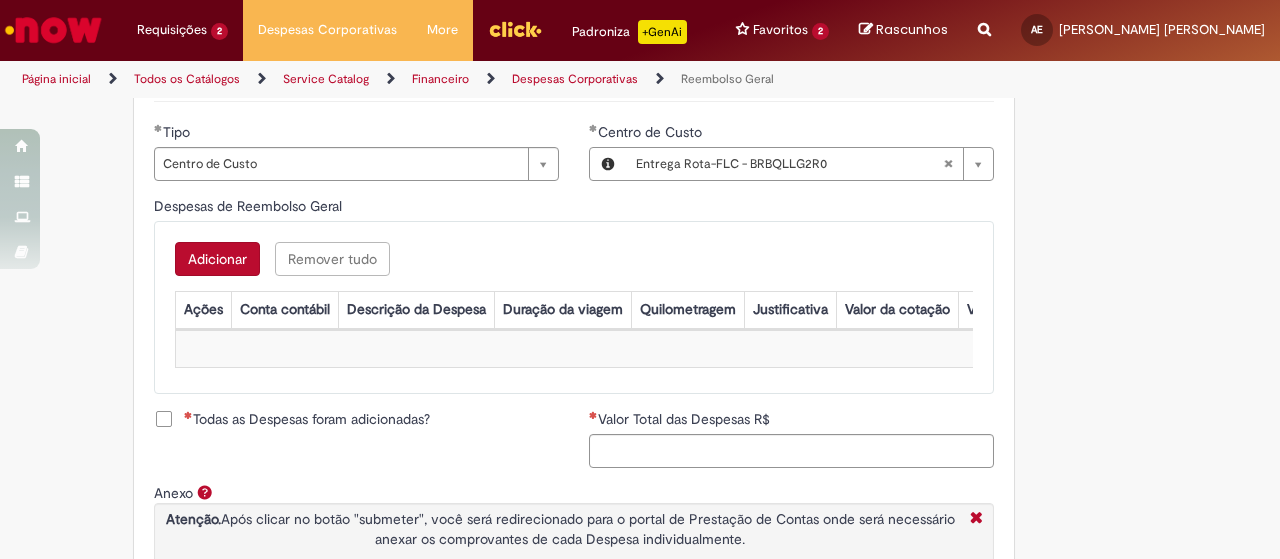 click on "Adicionar" at bounding box center (217, 259) 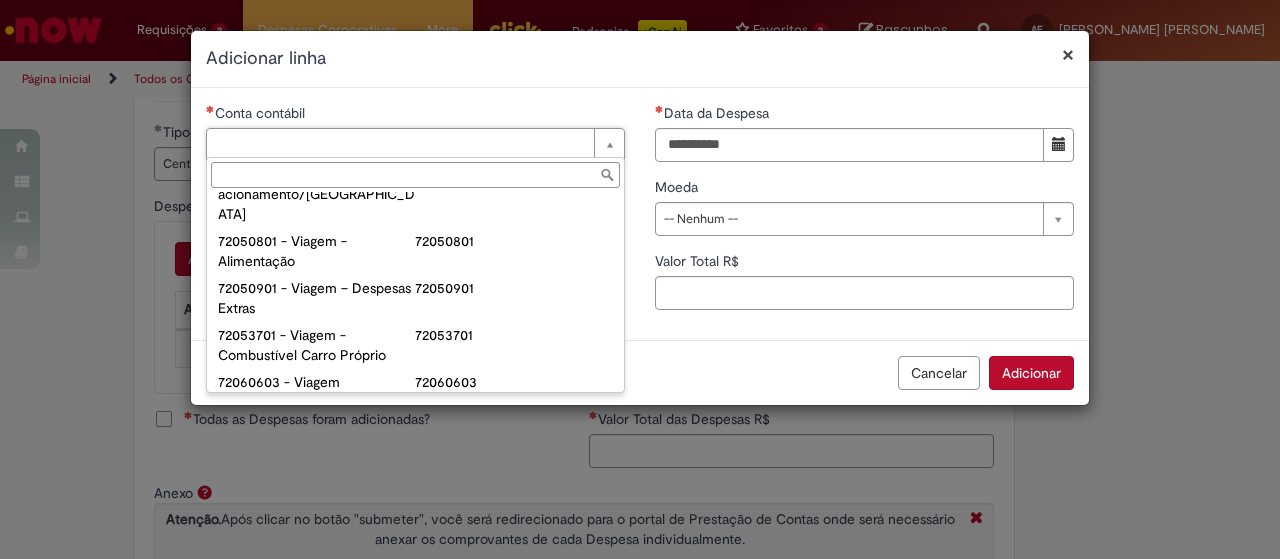 scroll, scrollTop: 1238, scrollLeft: 0, axis: vertical 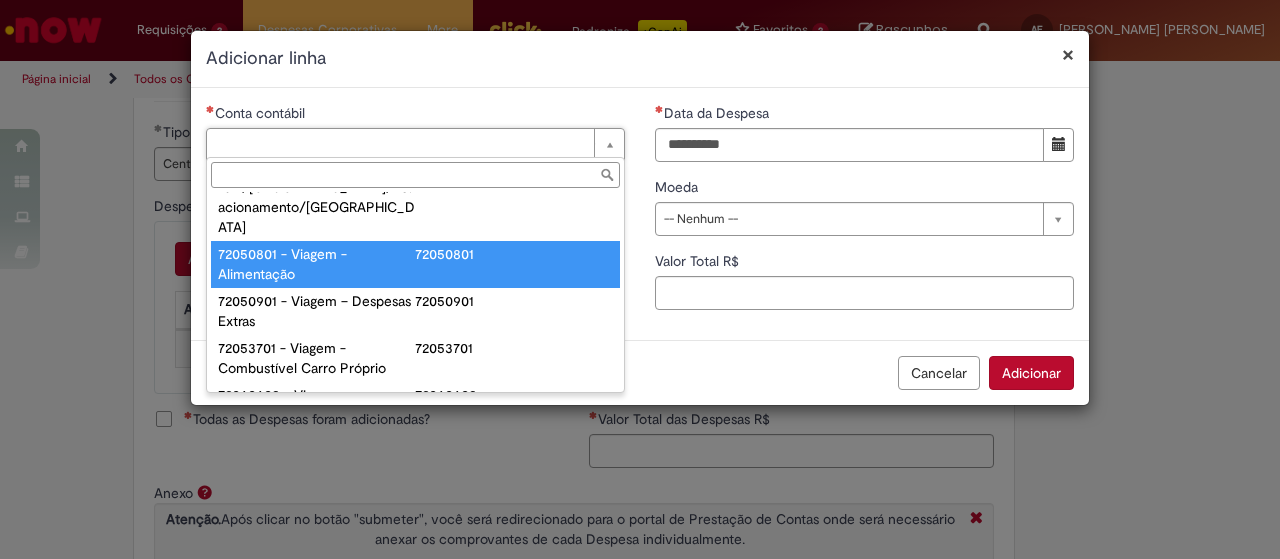type on "**********" 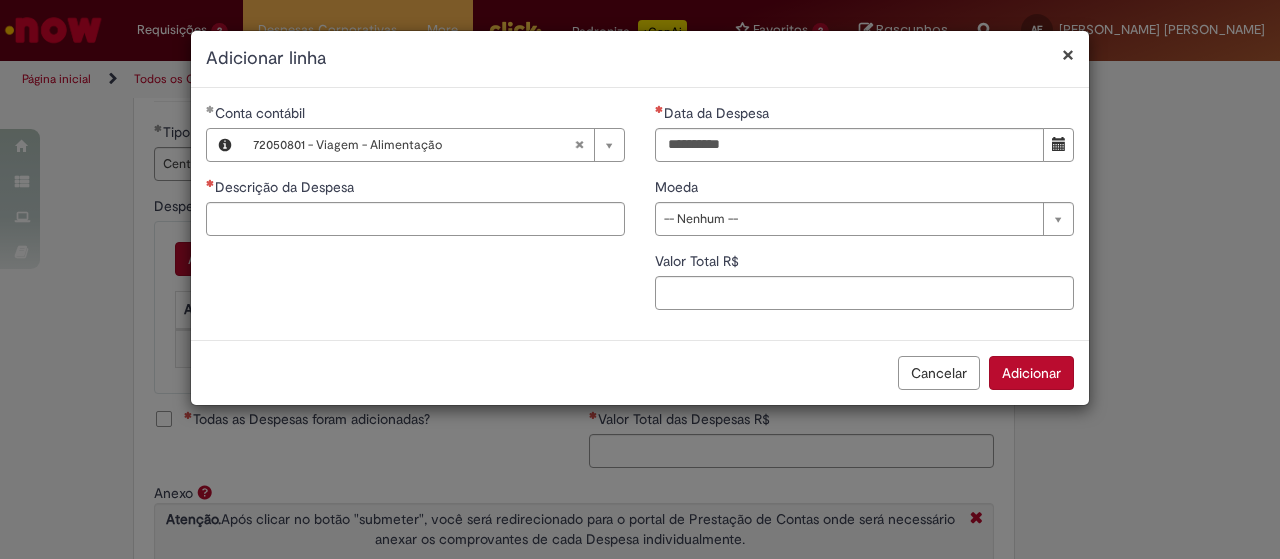 click on "**********" at bounding box center (640, 214) 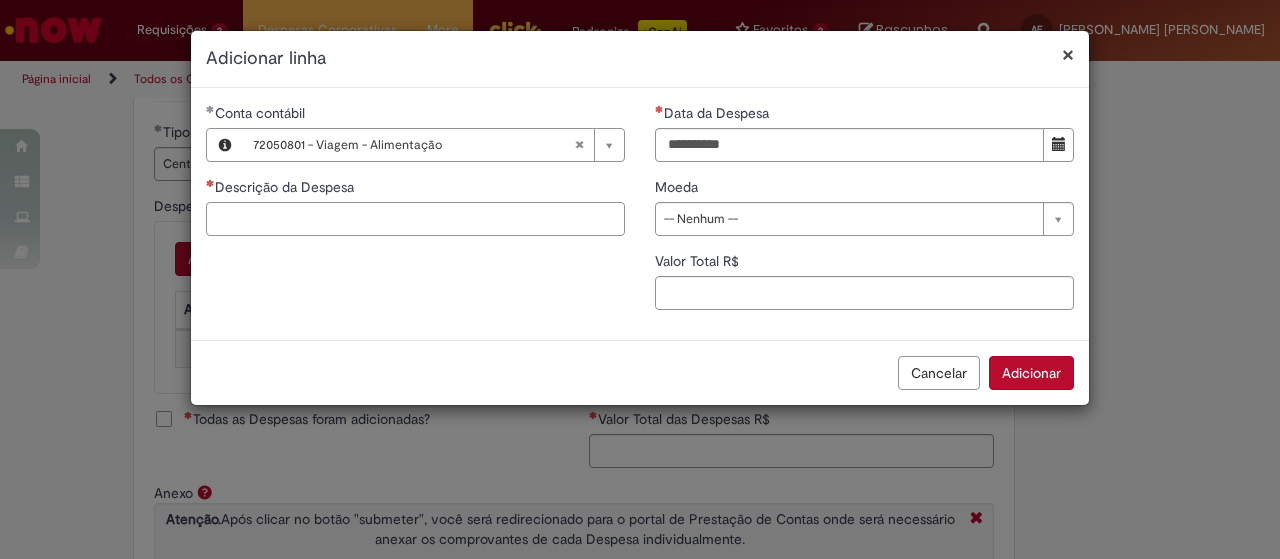 click on "Descrição da Despesa" at bounding box center (415, 219) 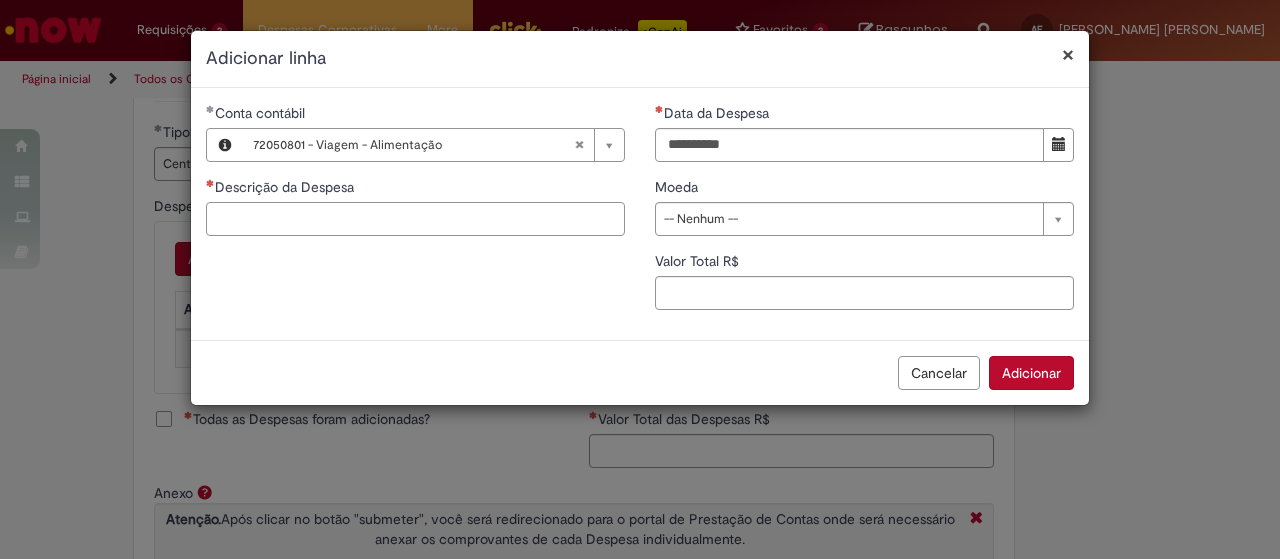 type on "*" 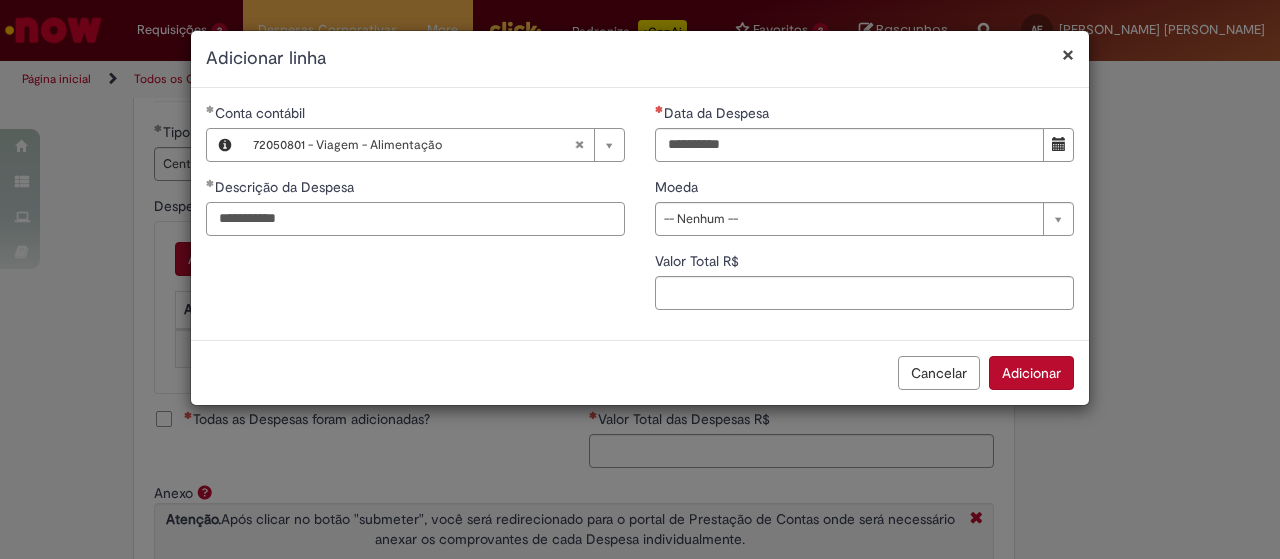 type on "**********" 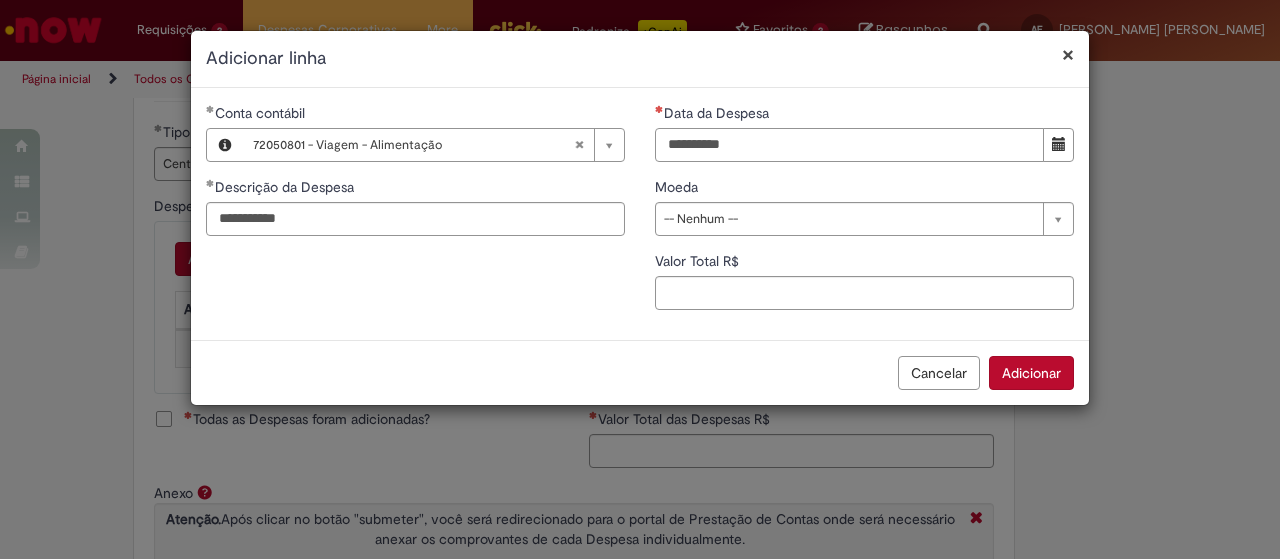 click on "Data da Despesa" at bounding box center [849, 145] 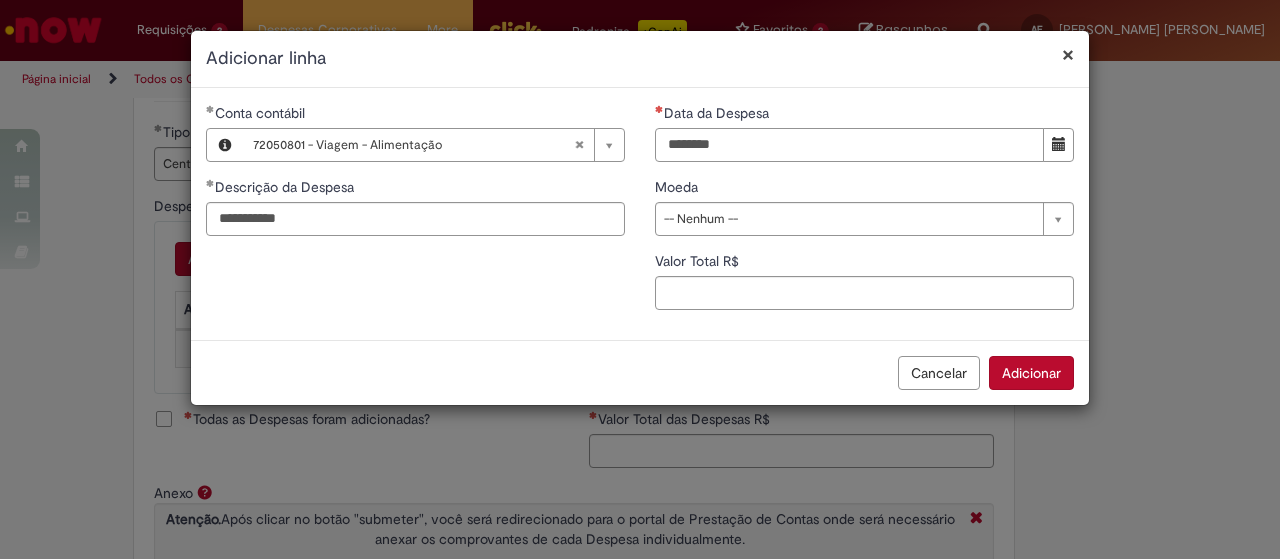 type on "********" 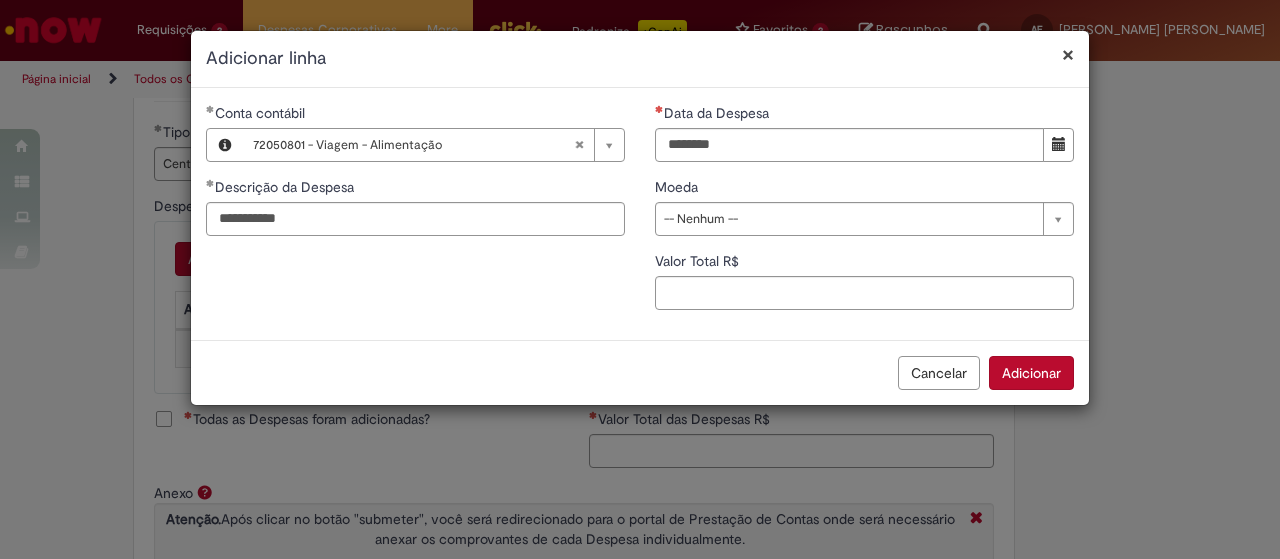 type 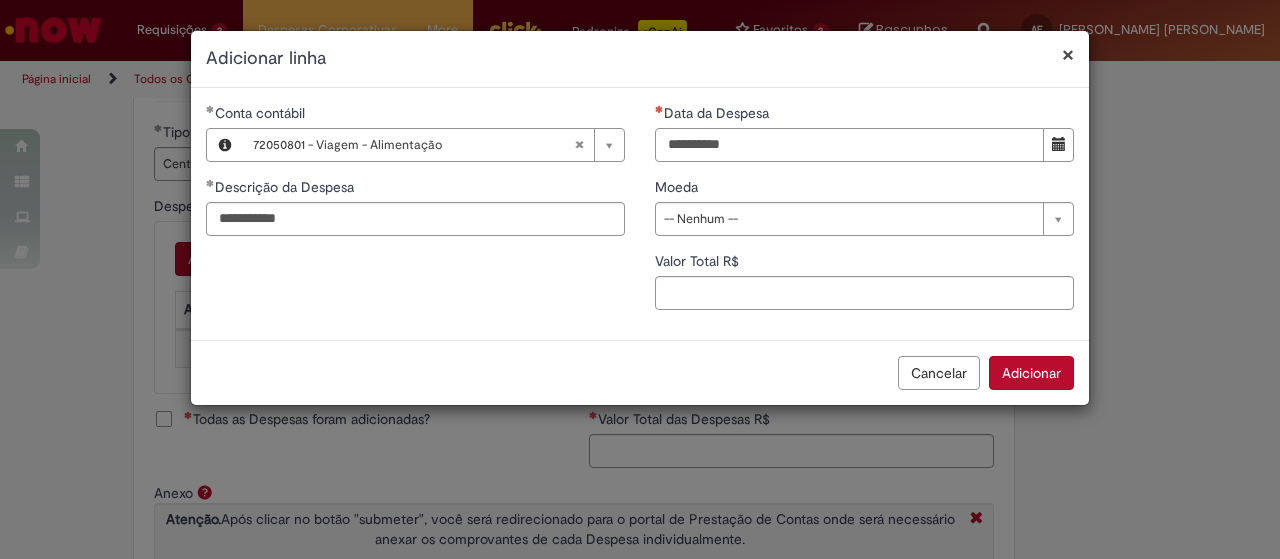 type on "**********" 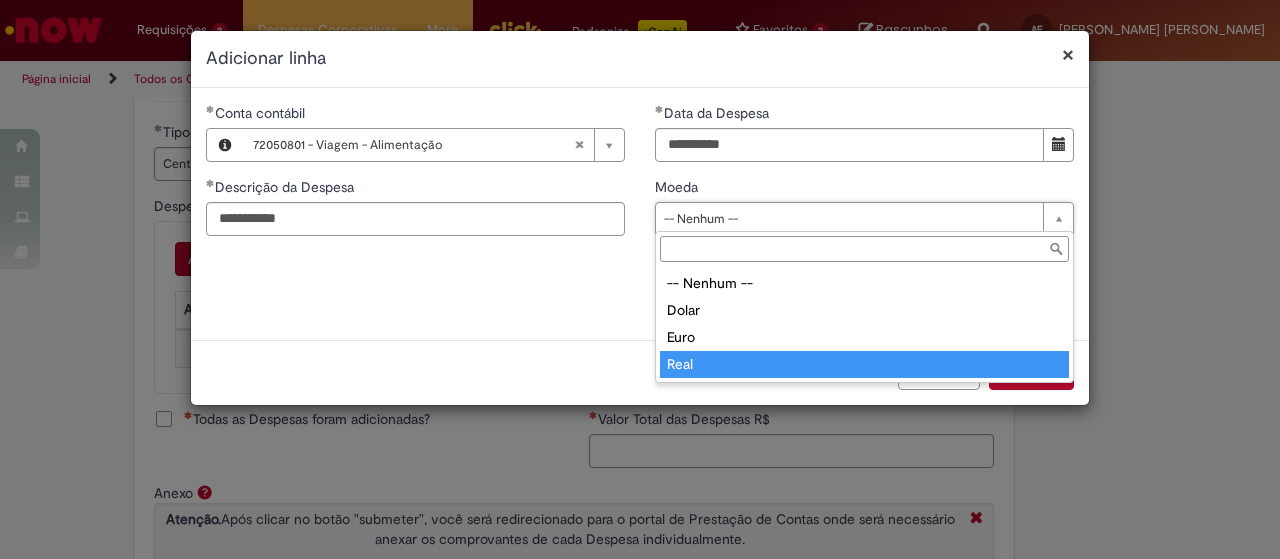 type on "****" 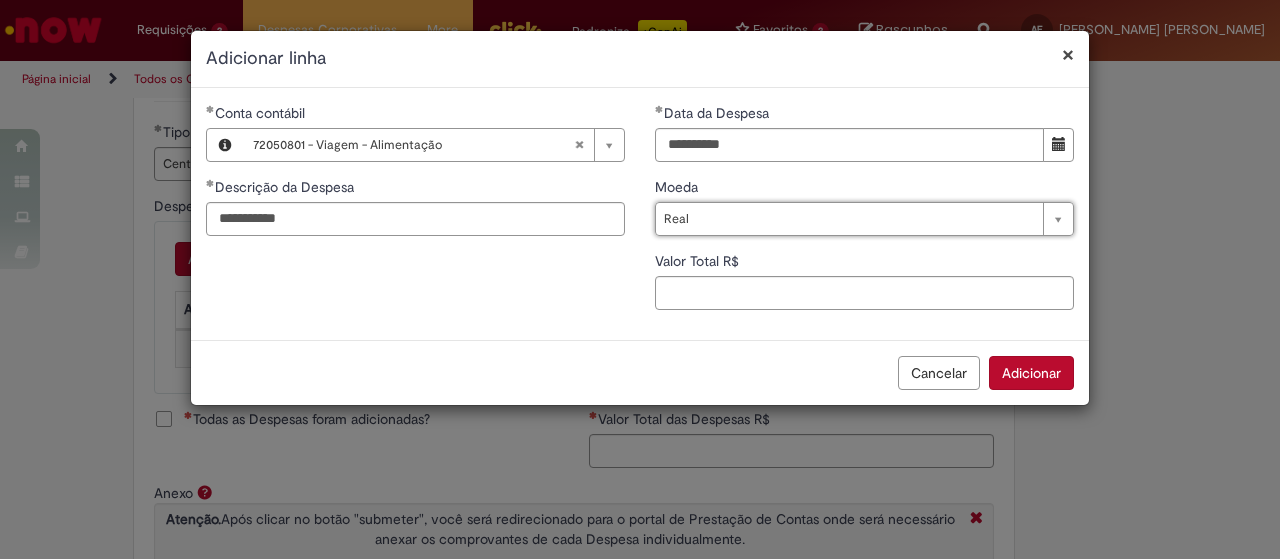 click on "**********" at bounding box center (640, 214) 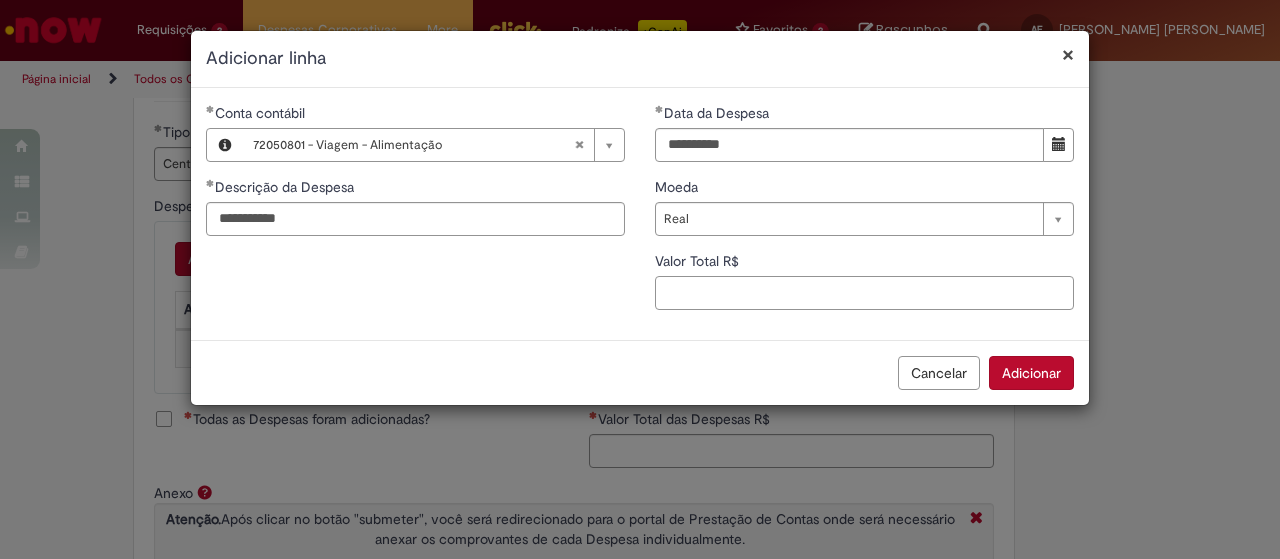 click on "Valor Total R$" at bounding box center [864, 293] 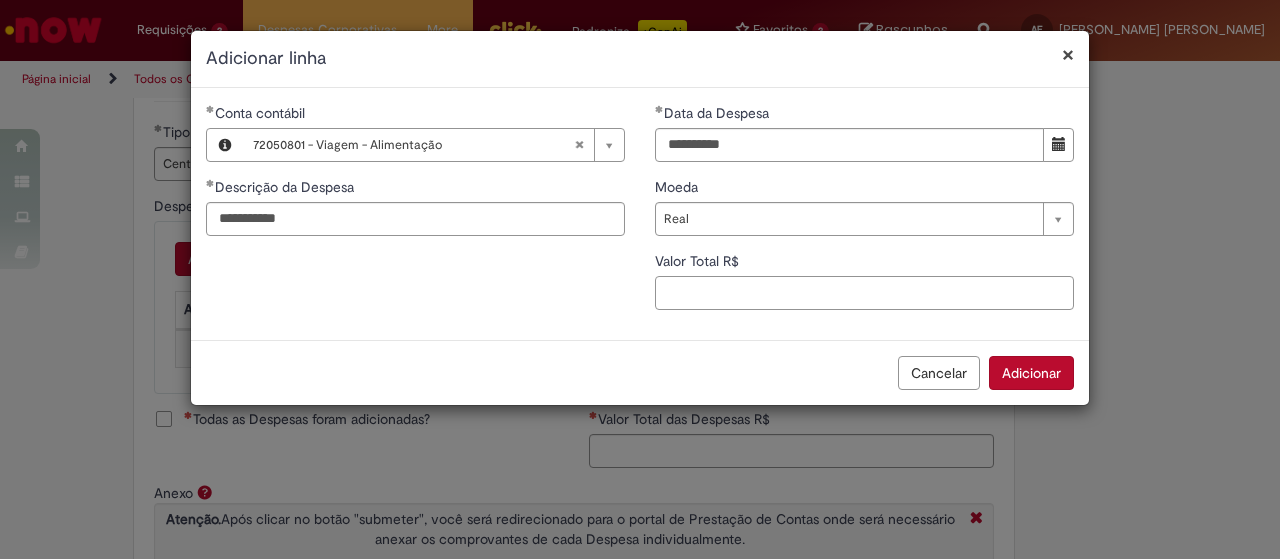 type on "*" 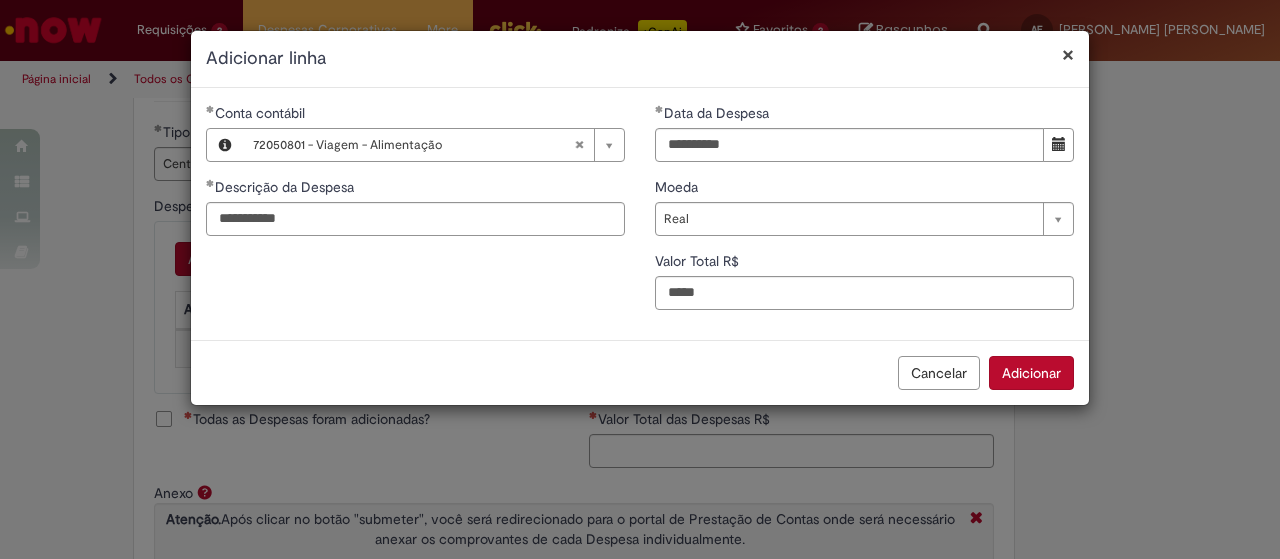 type on "*****" 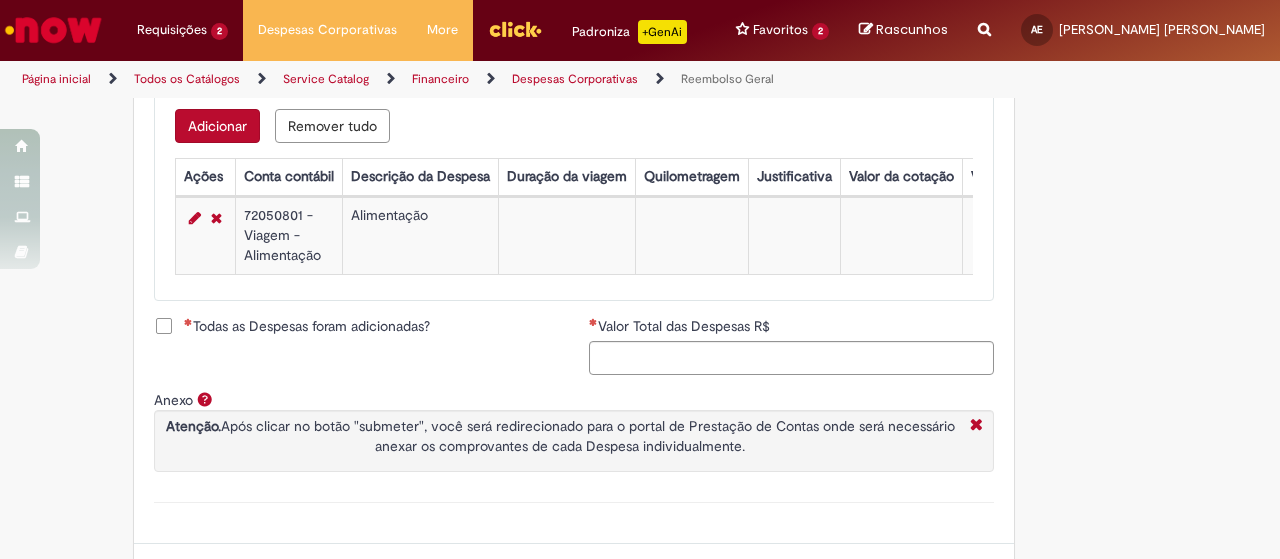 scroll, scrollTop: 860, scrollLeft: 0, axis: vertical 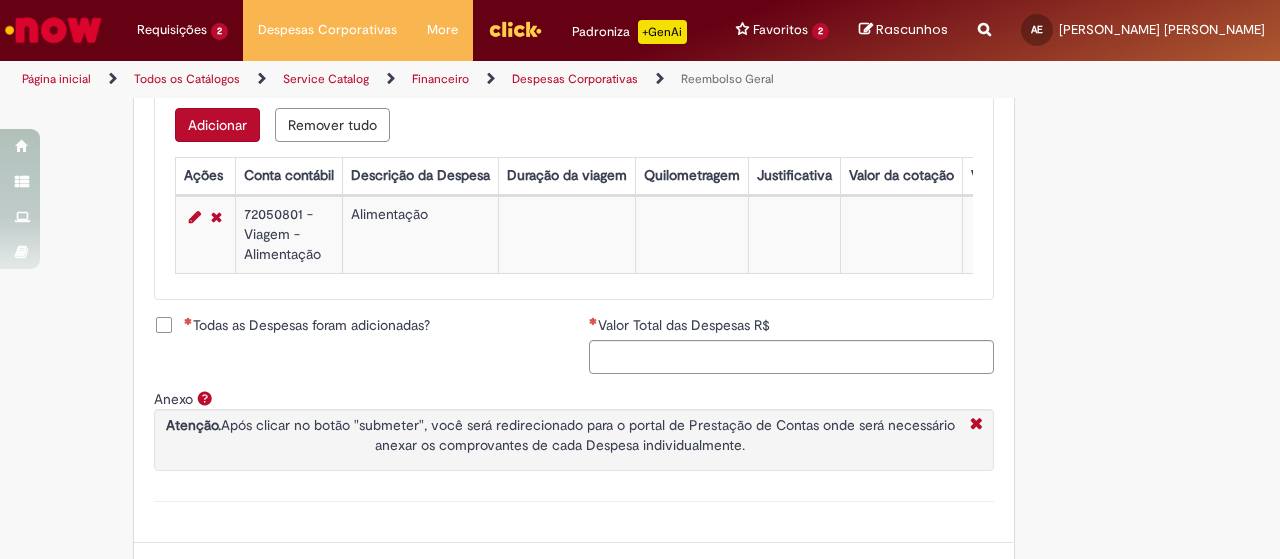 click on "Todas as Despesas foram adicionadas?" at bounding box center (307, 325) 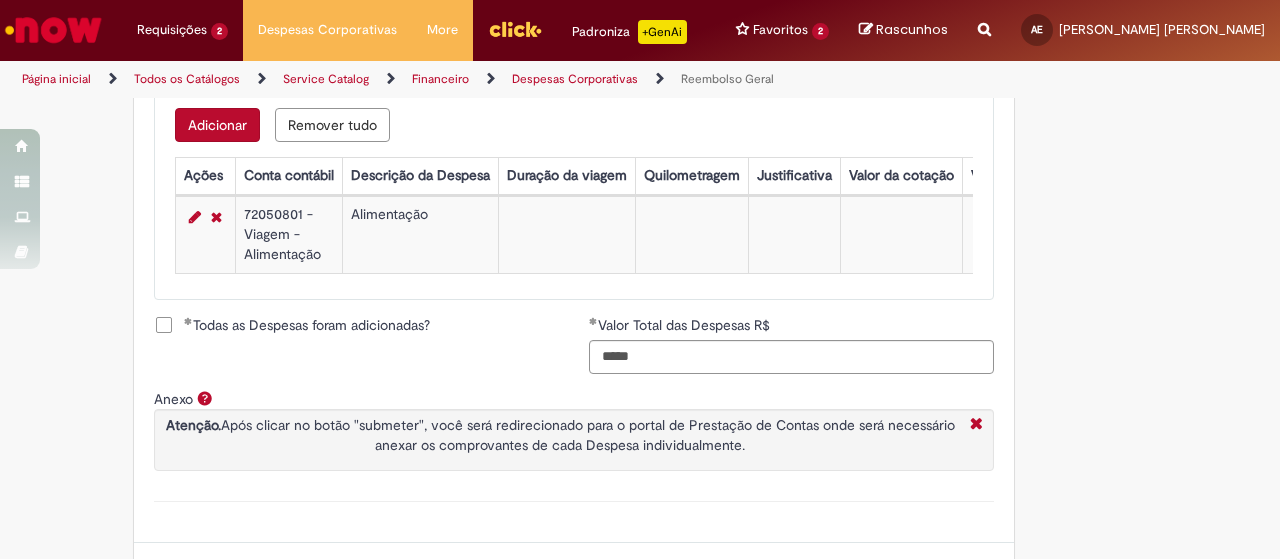 scroll, scrollTop: 969, scrollLeft: 0, axis: vertical 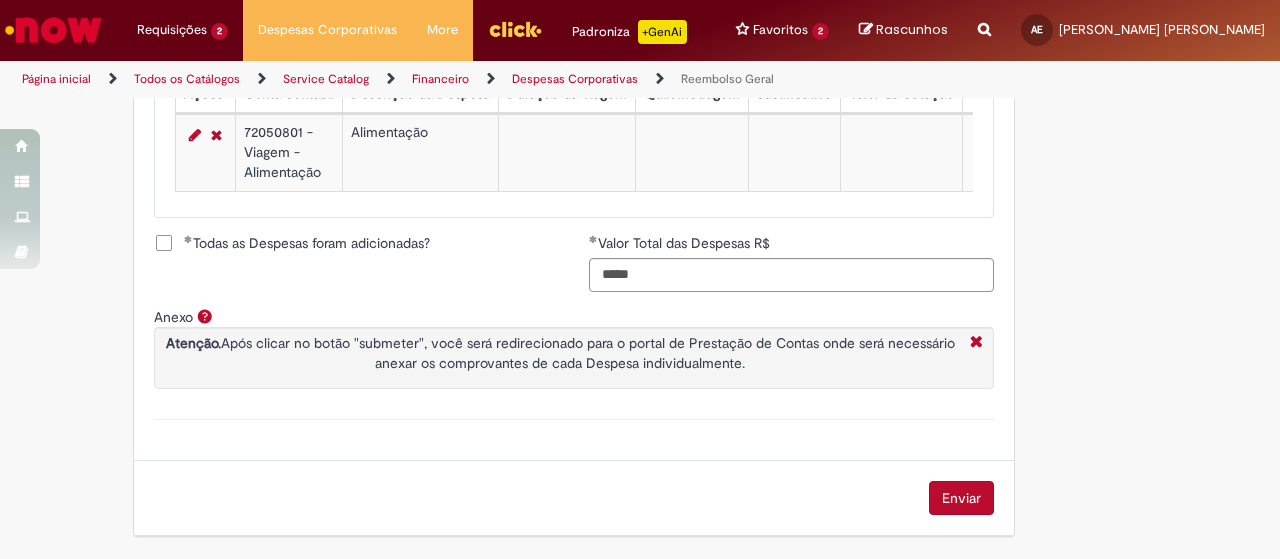 click on "Enviar" at bounding box center (961, 498) 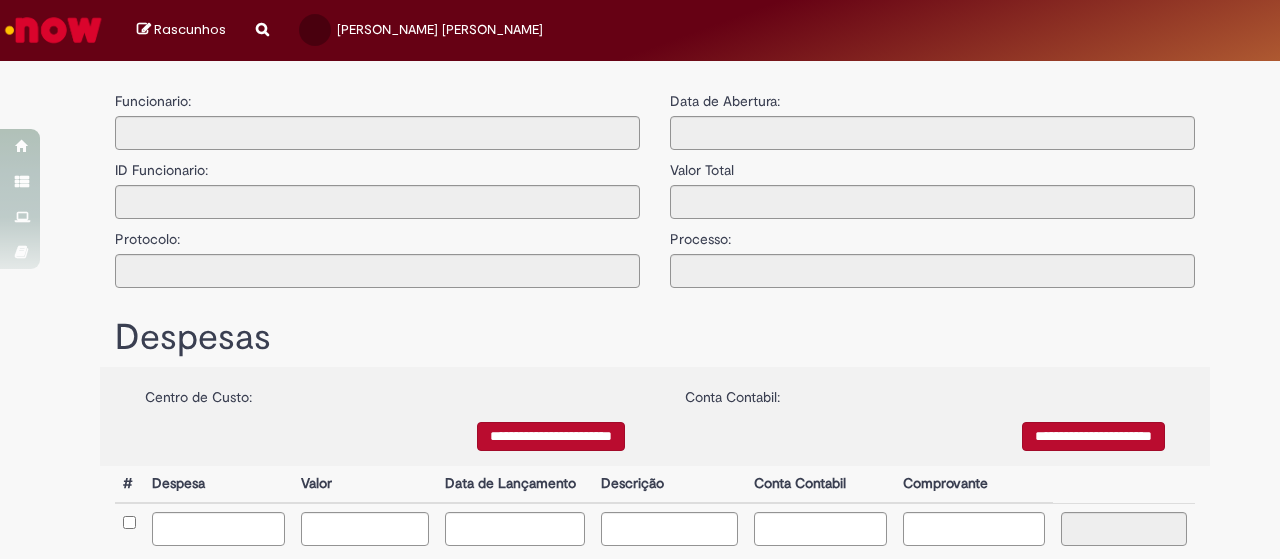 scroll, scrollTop: 0, scrollLeft: 0, axis: both 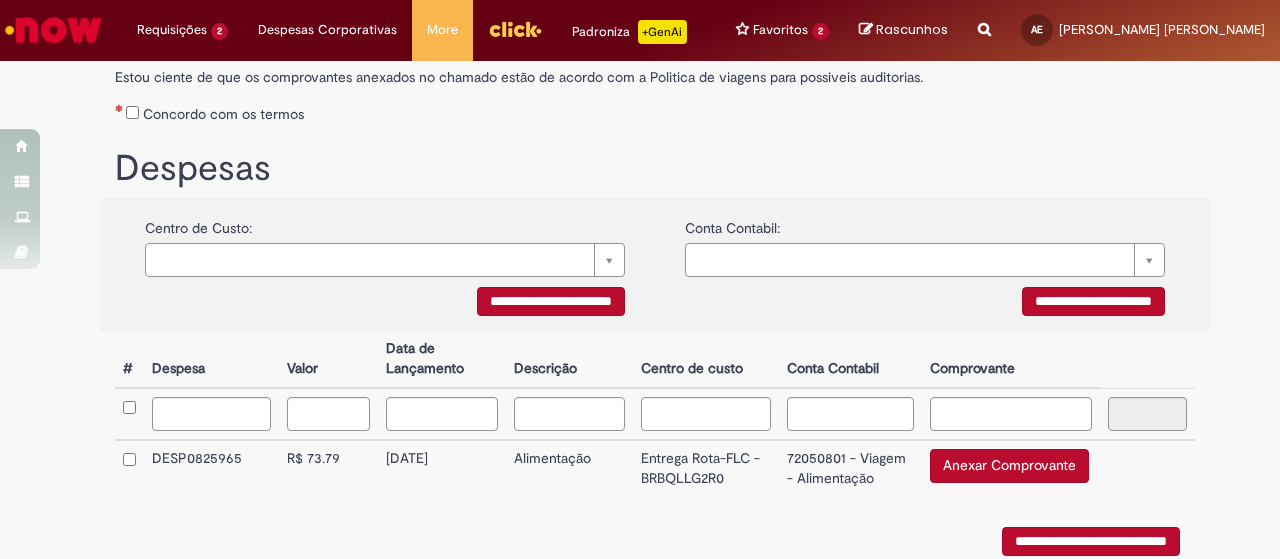 click on "Concordo com os termos" at bounding box center (223, 114) 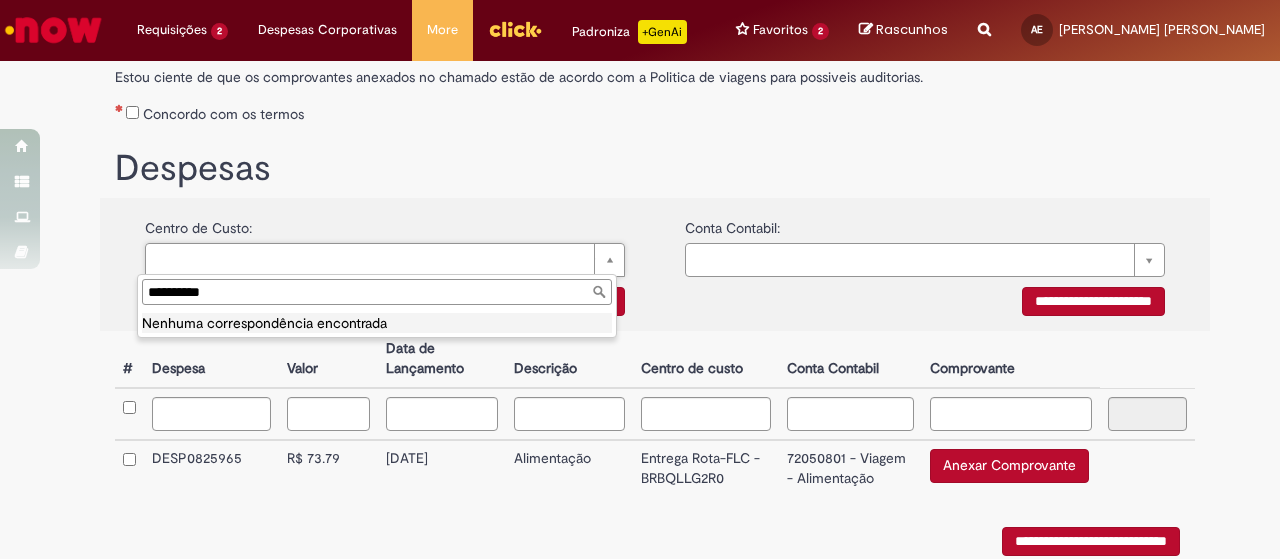 type on "**********" 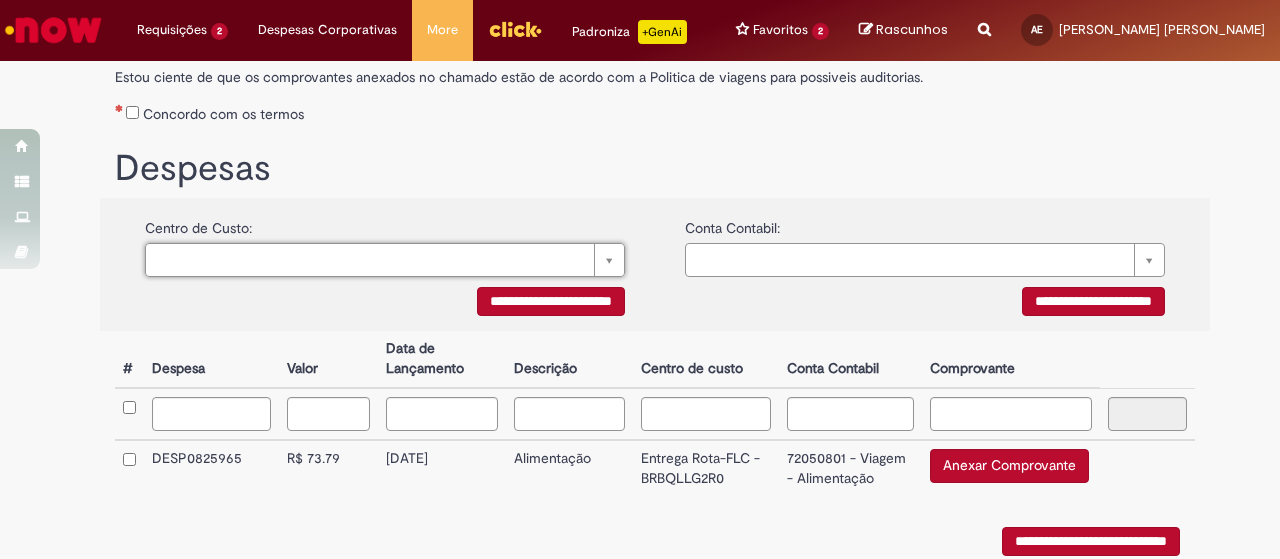 paste on "********" 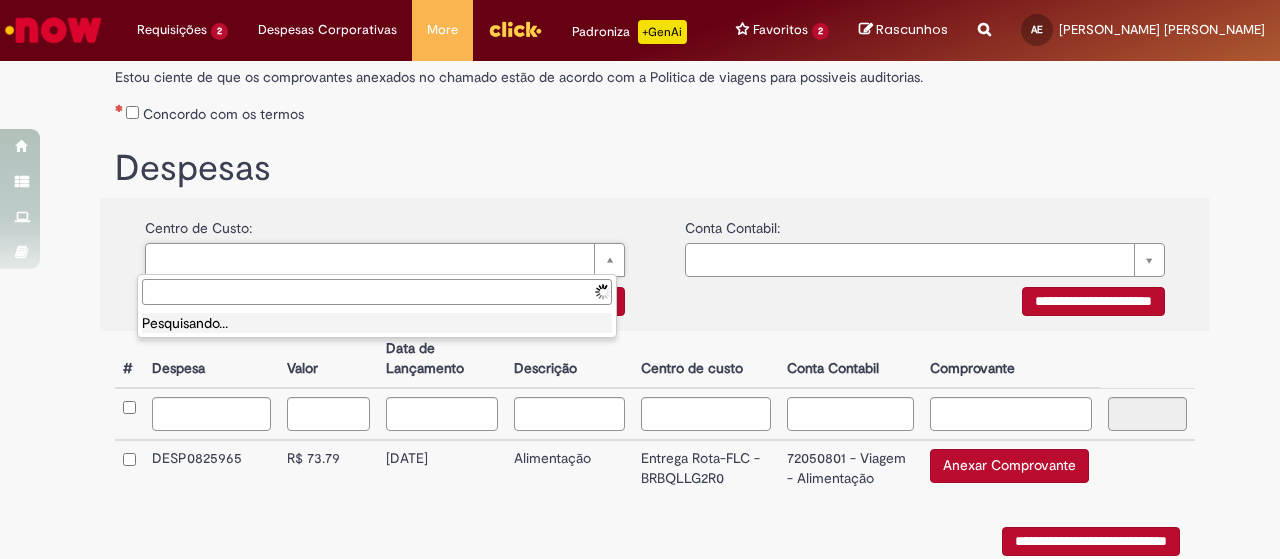 paste on "**********" 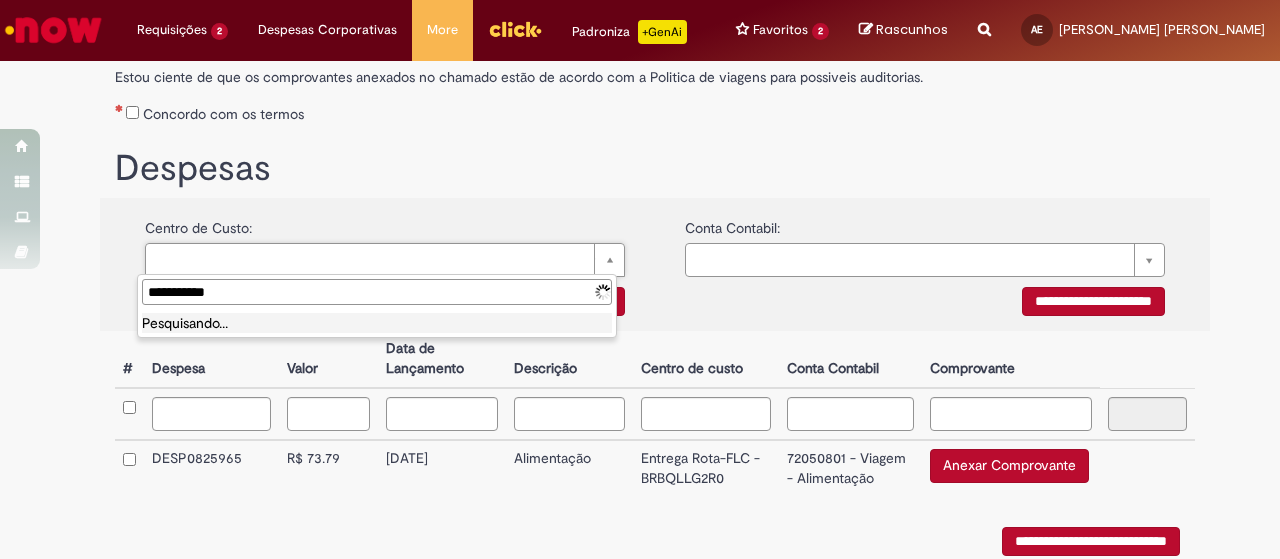 type on "**********" 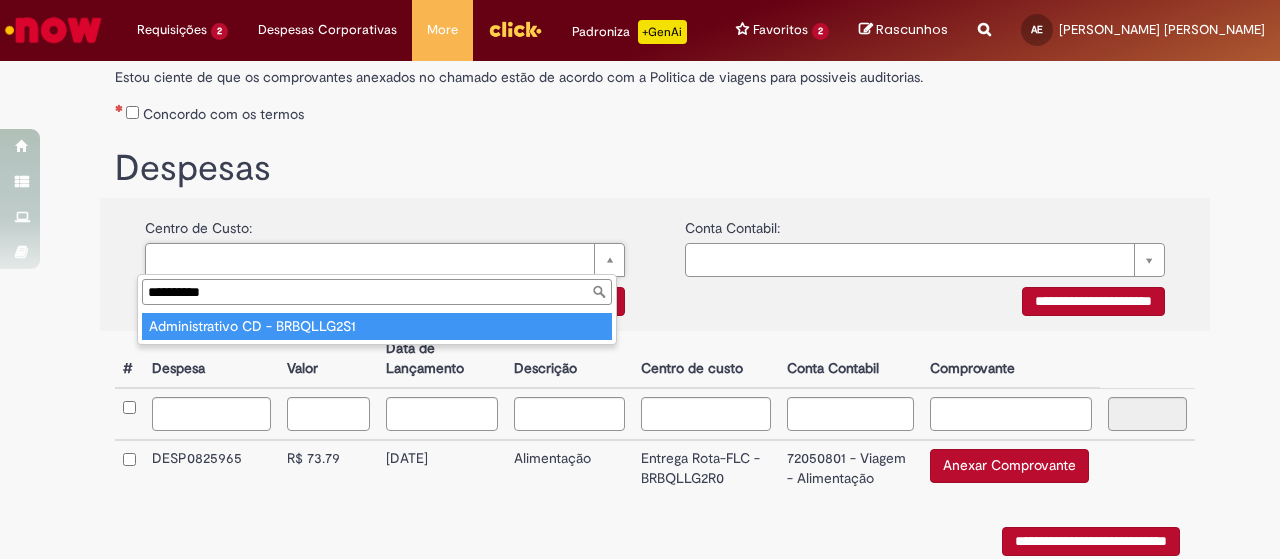 type on "**********" 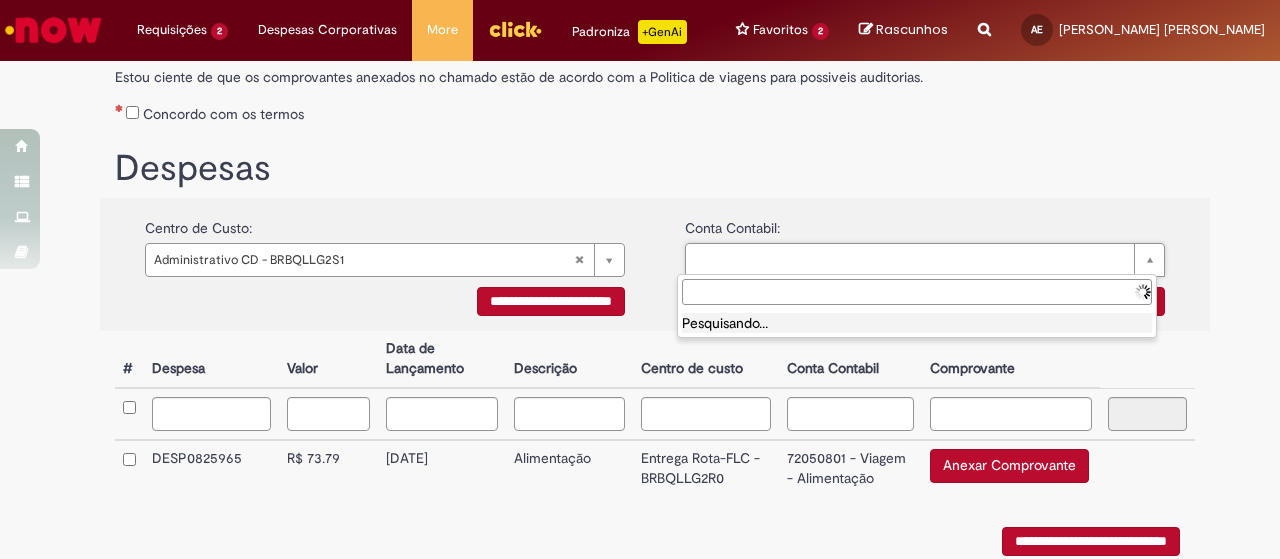type on "********" 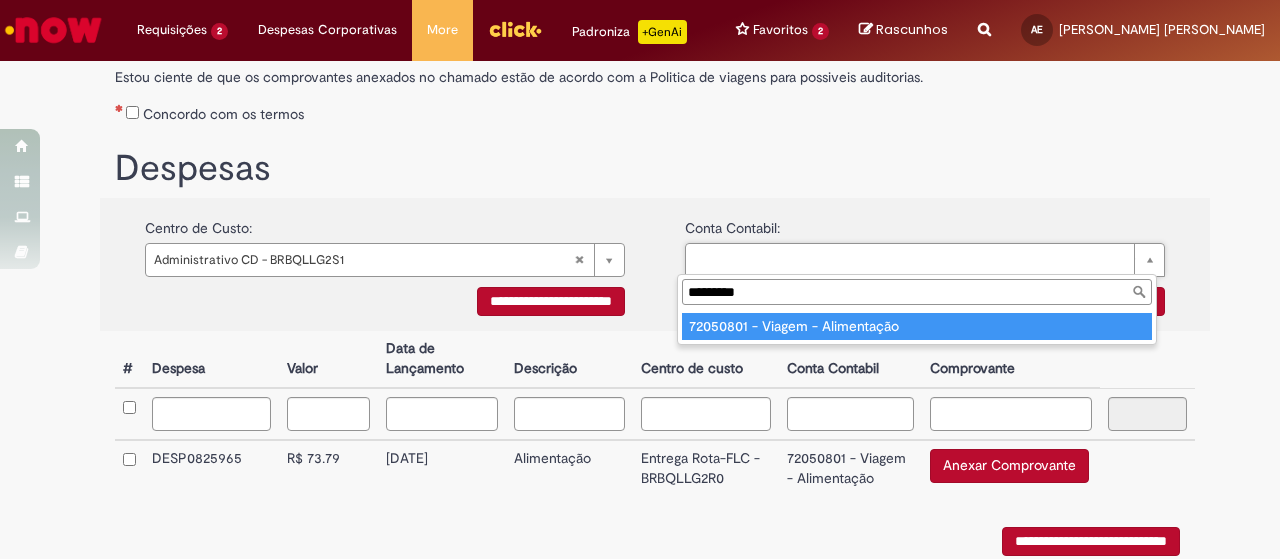 type on "**********" 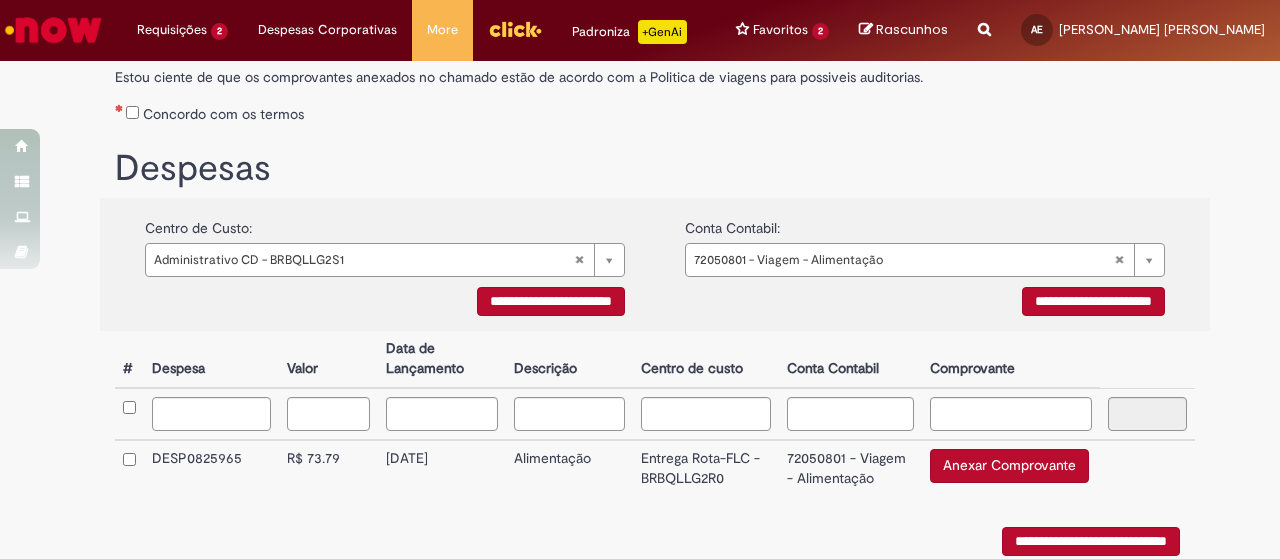 click on "**********" at bounding box center [925, 264] 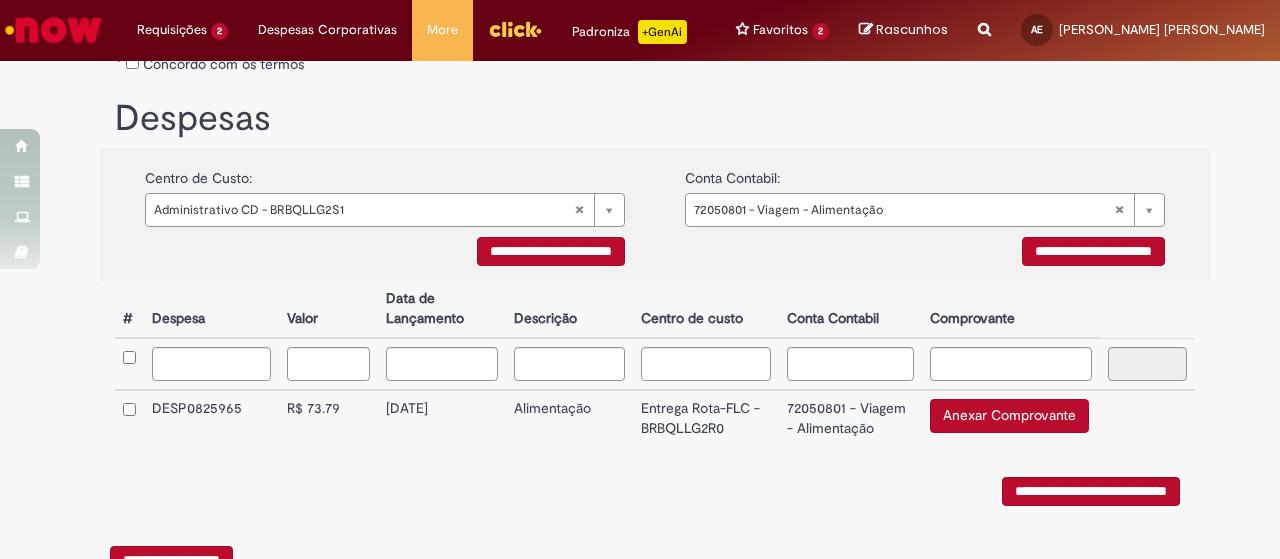 scroll, scrollTop: 329, scrollLeft: 0, axis: vertical 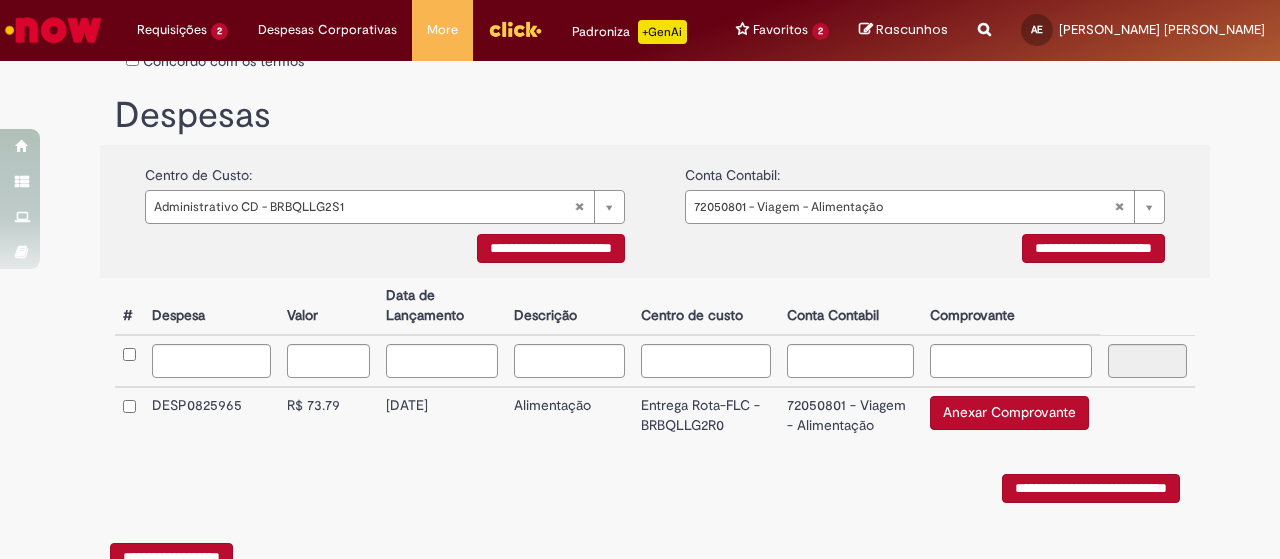 click on "**********" at bounding box center [551, 248] 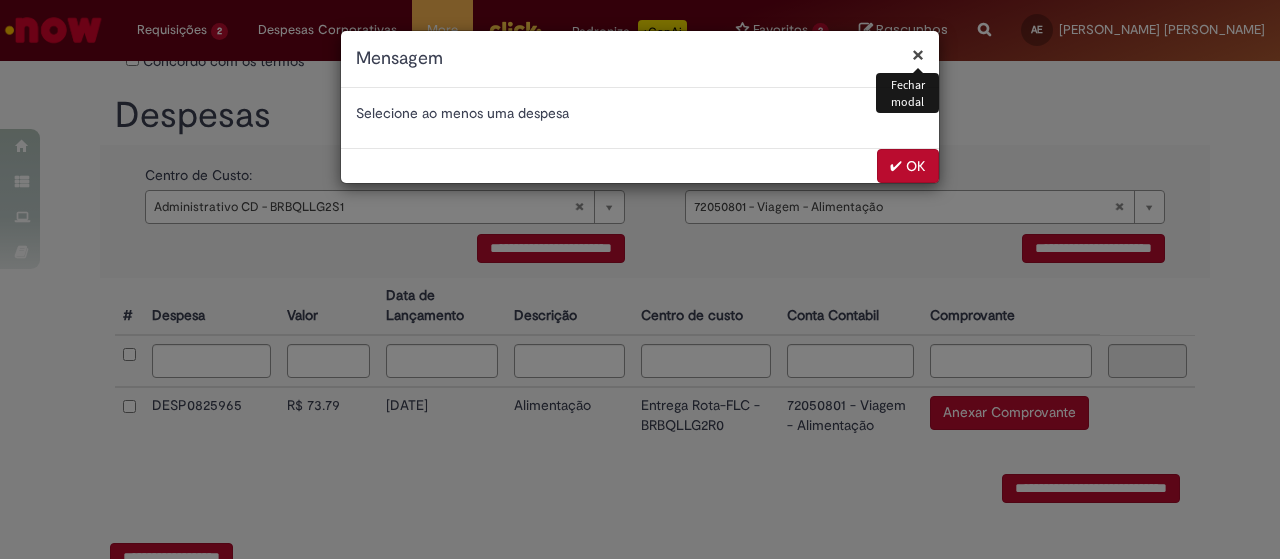 drag, startPoint x: 905, startPoint y: 157, endPoint x: 764, endPoint y: 191, distance: 145.04137 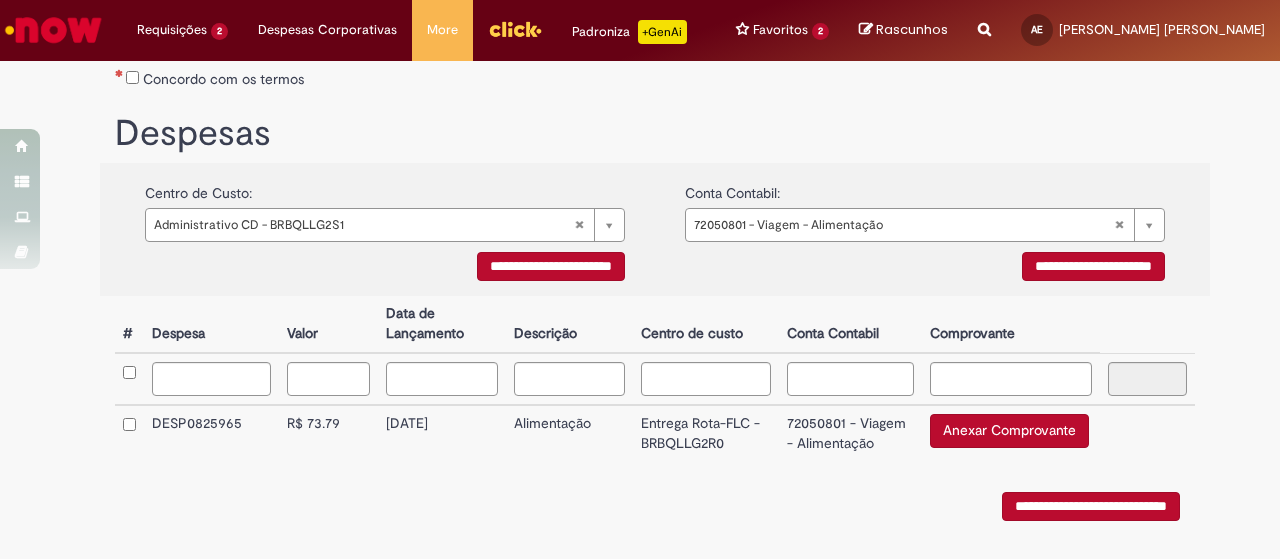 scroll, scrollTop: 337, scrollLeft: 0, axis: vertical 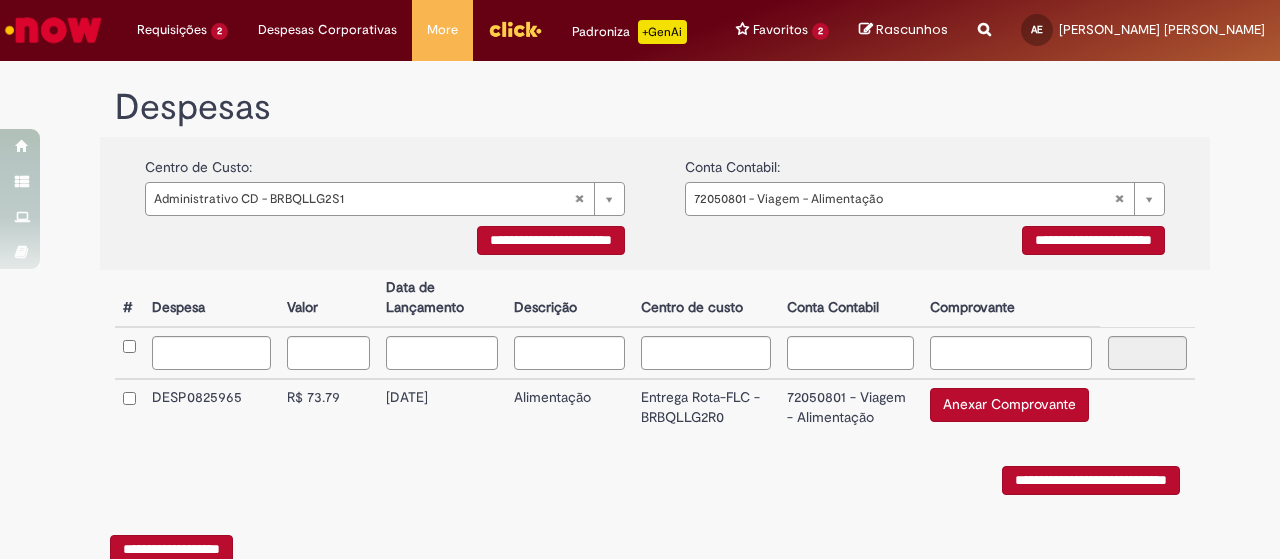 click at bounding box center (129, 407) 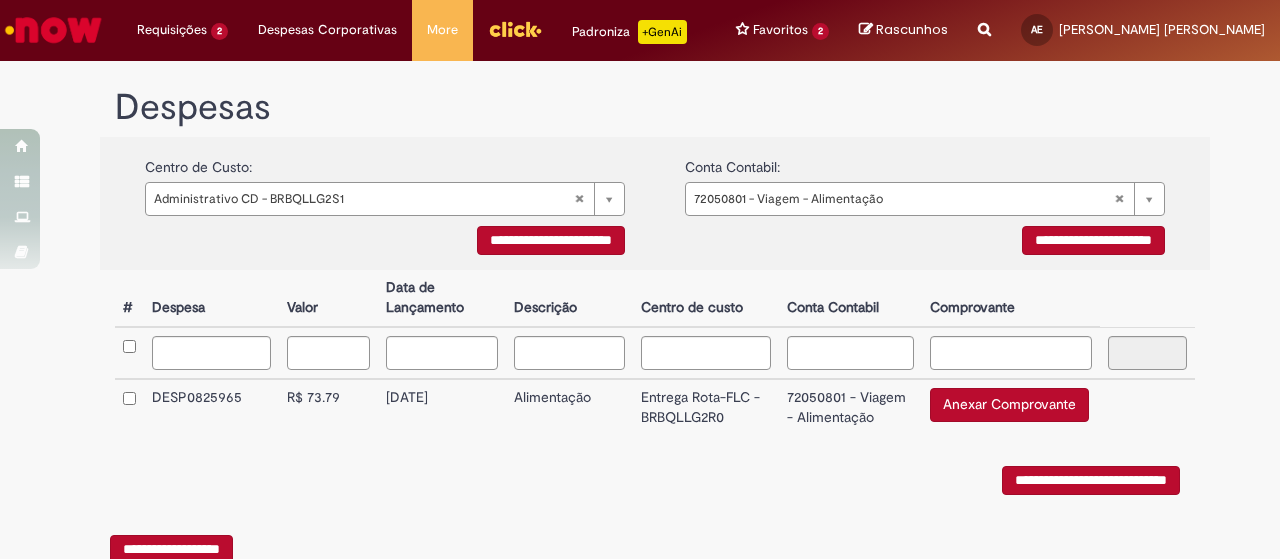 click on "Anexar Comprovante" at bounding box center (1009, 405) 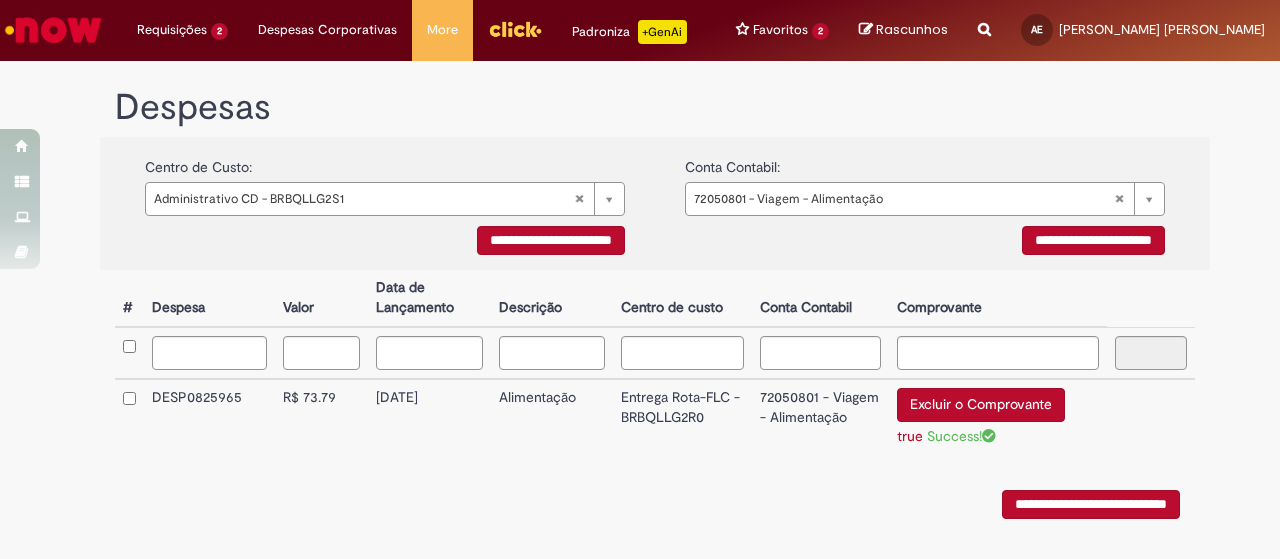 click on "**********" at bounding box center [551, 240] 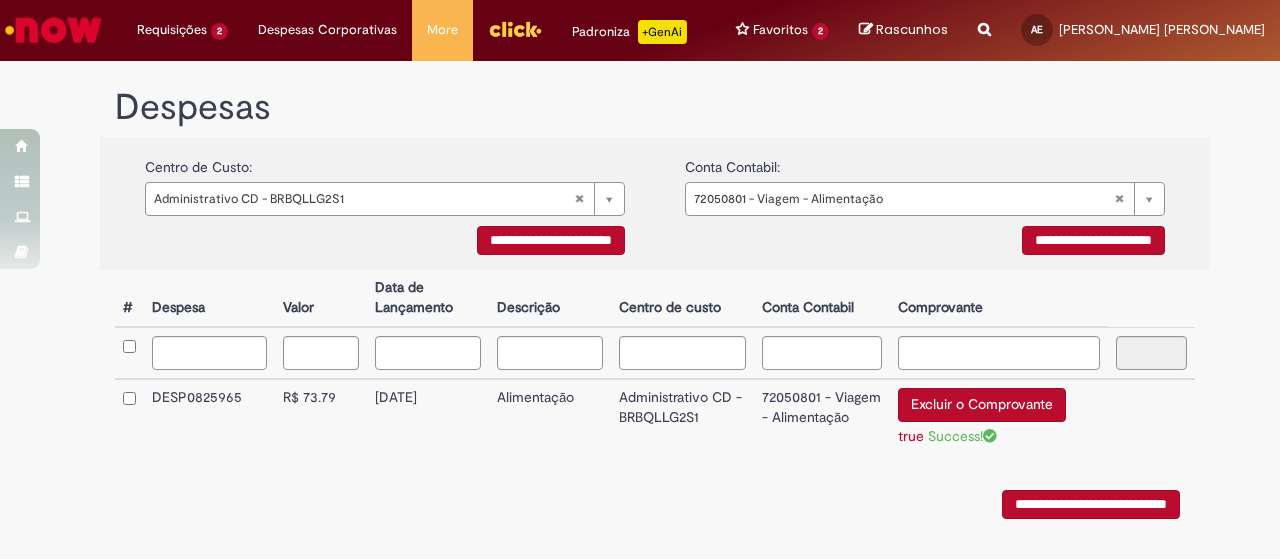 click on "**********" at bounding box center [1093, 240] 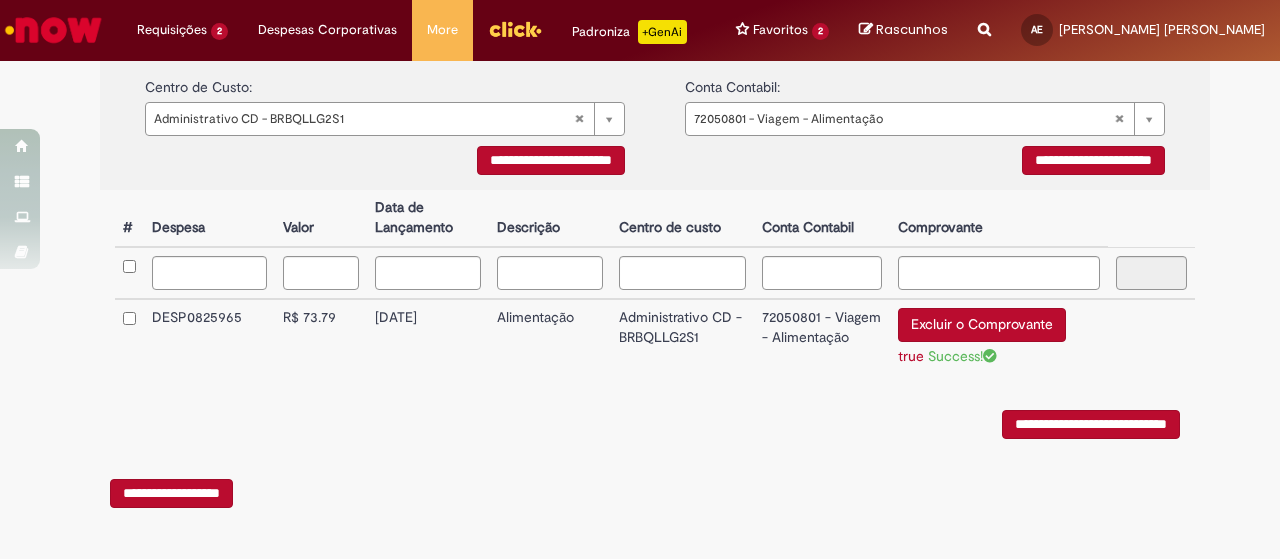 click on "**********" at bounding box center [1091, 424] 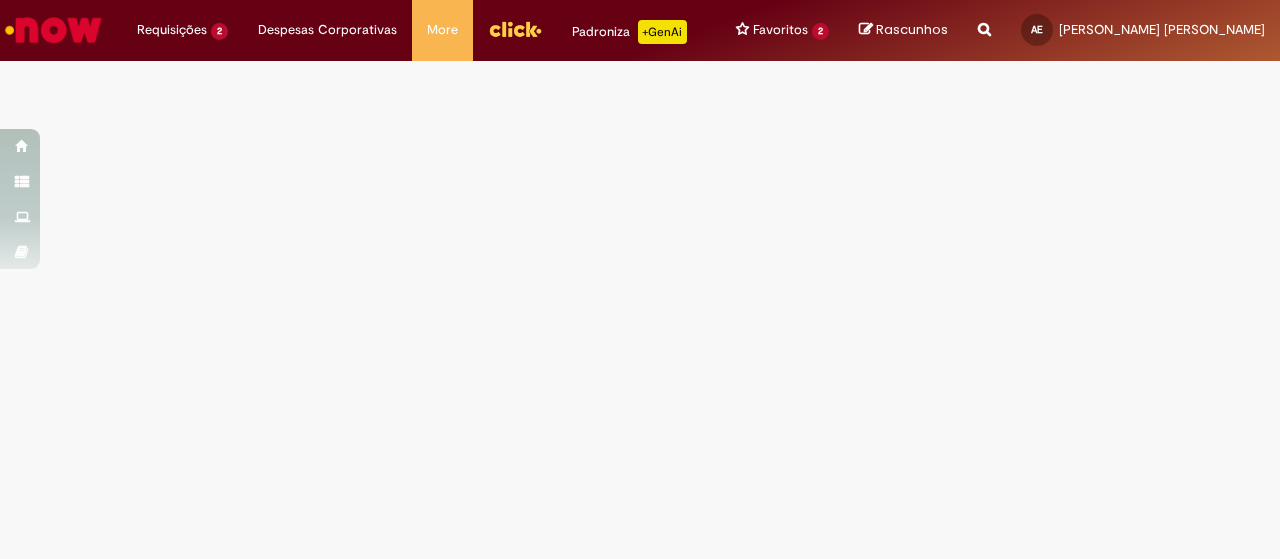 scroll, scrollTop: 0, scrollLeft: 0, axis: both 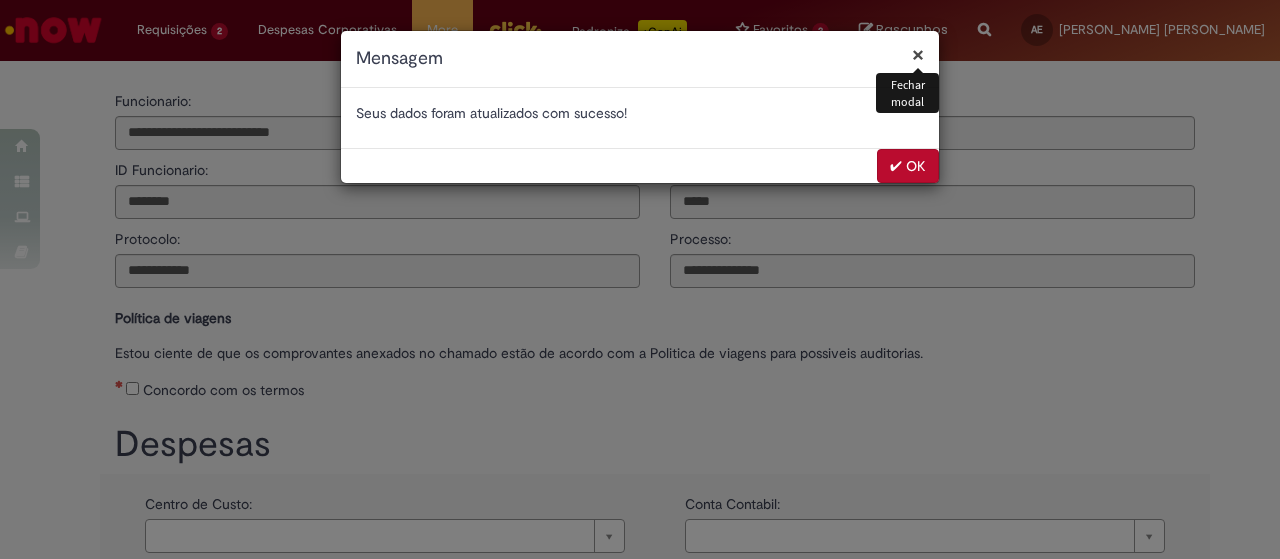click on "✔ OK" at bounding box center (908, 166) 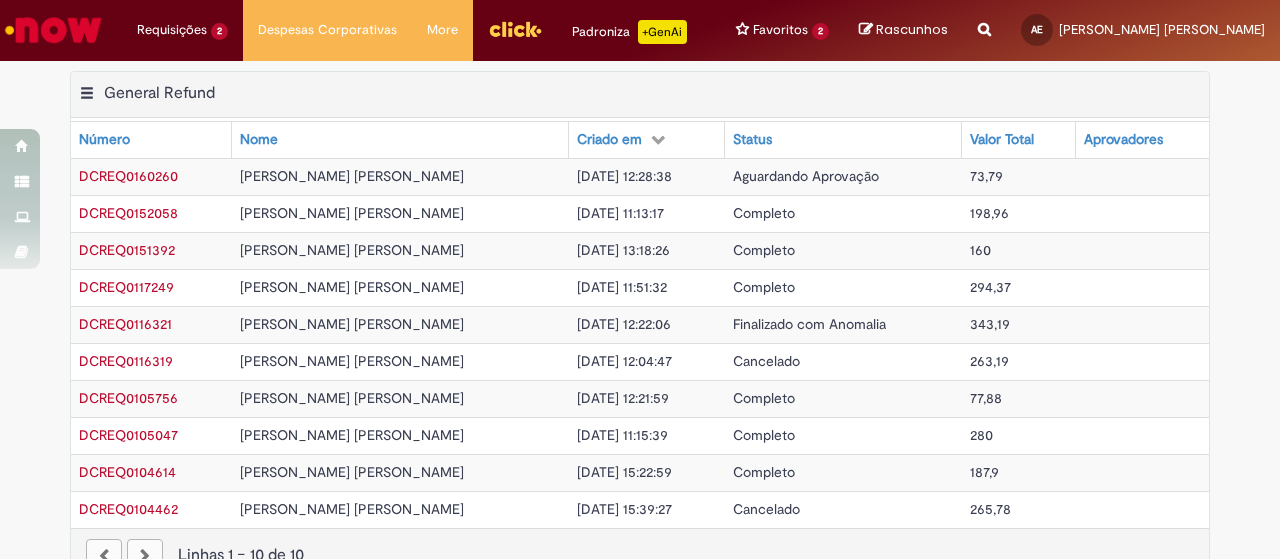scroll, scrollTop: 0, scrollLeft: 0, axis: both 